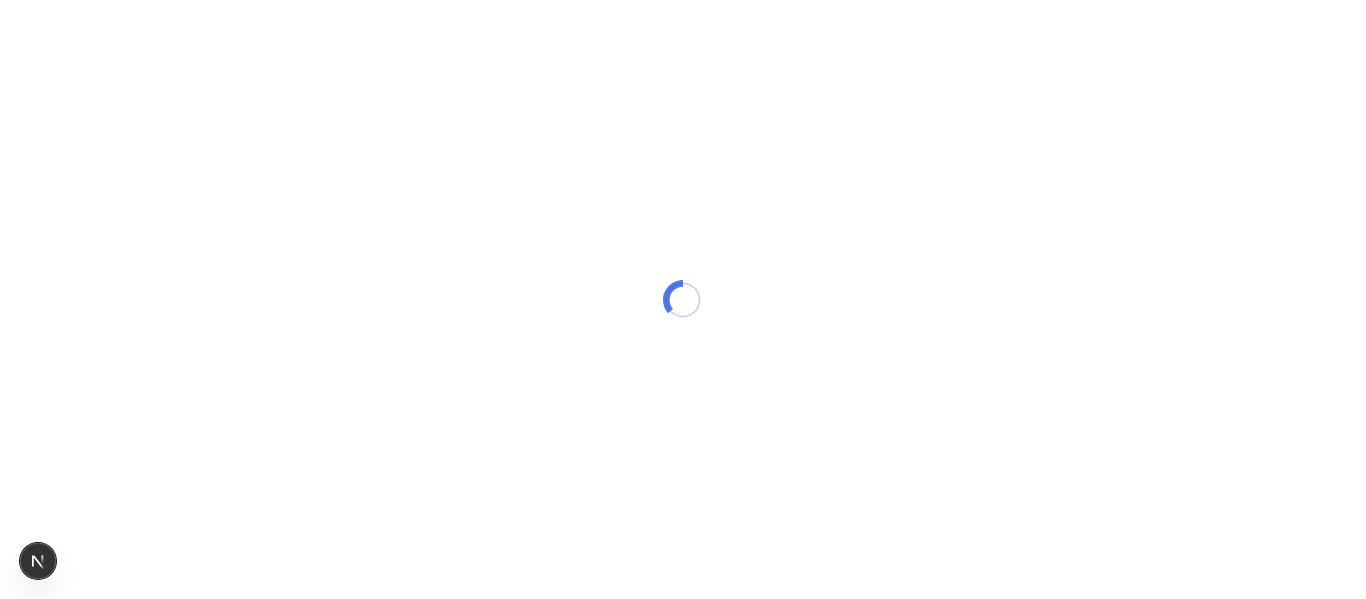 scroll, scrollTop: 0, scrollLeft: 0, axis: both 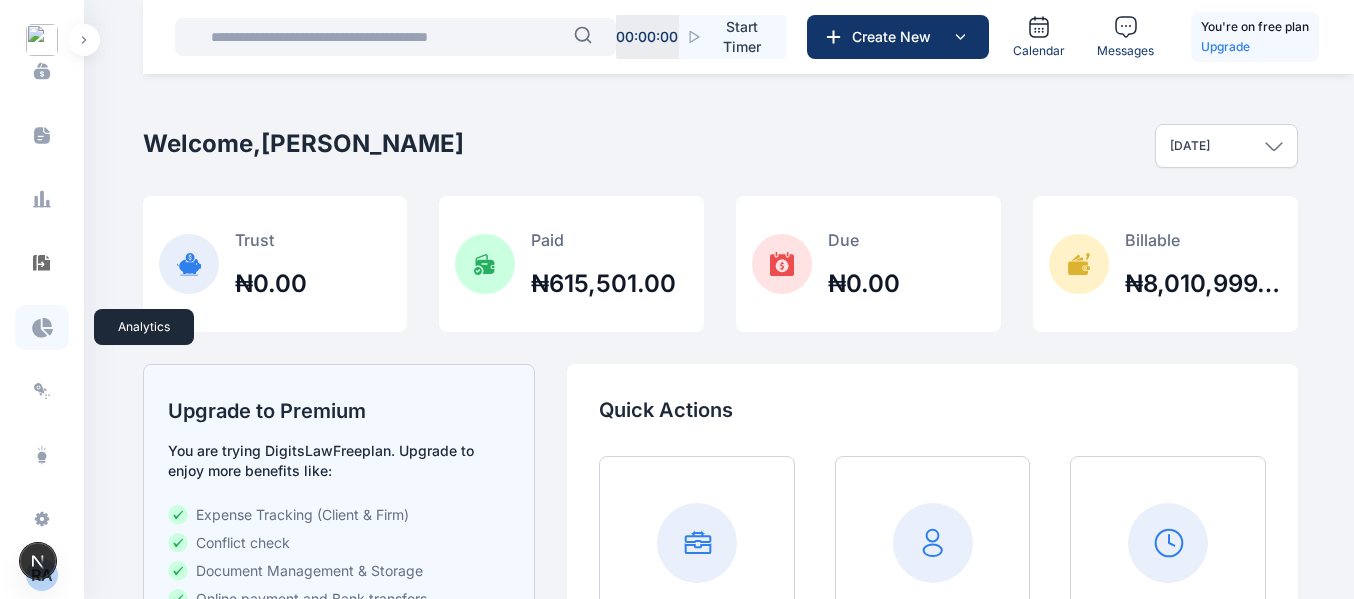 click at bounding box center [42, 327] 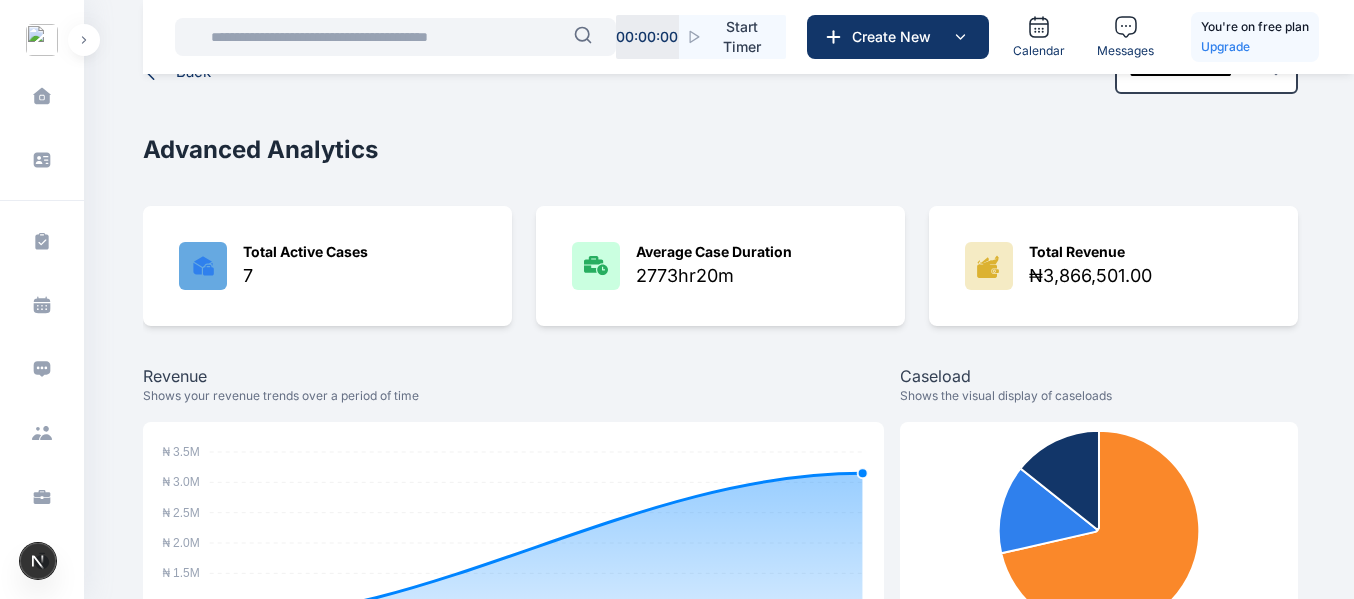 scroll, scrollTop: 0, scrollLeft: 0, axis: both 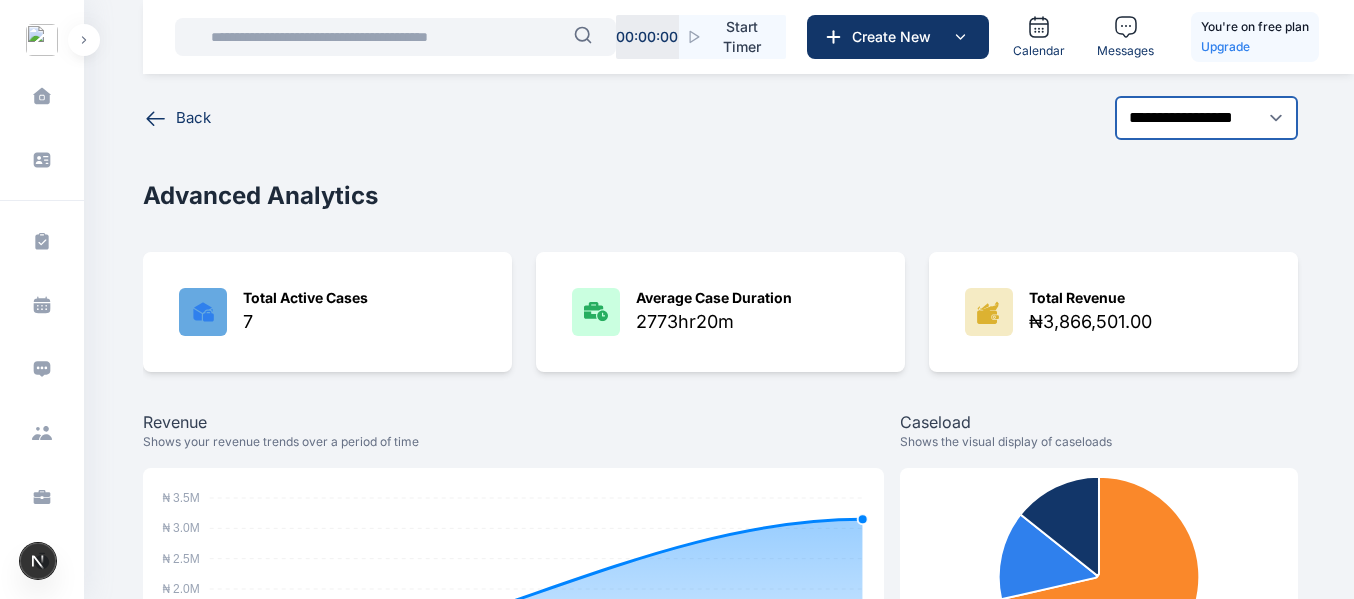 click on "**********" at bounding box center [1206, 118] 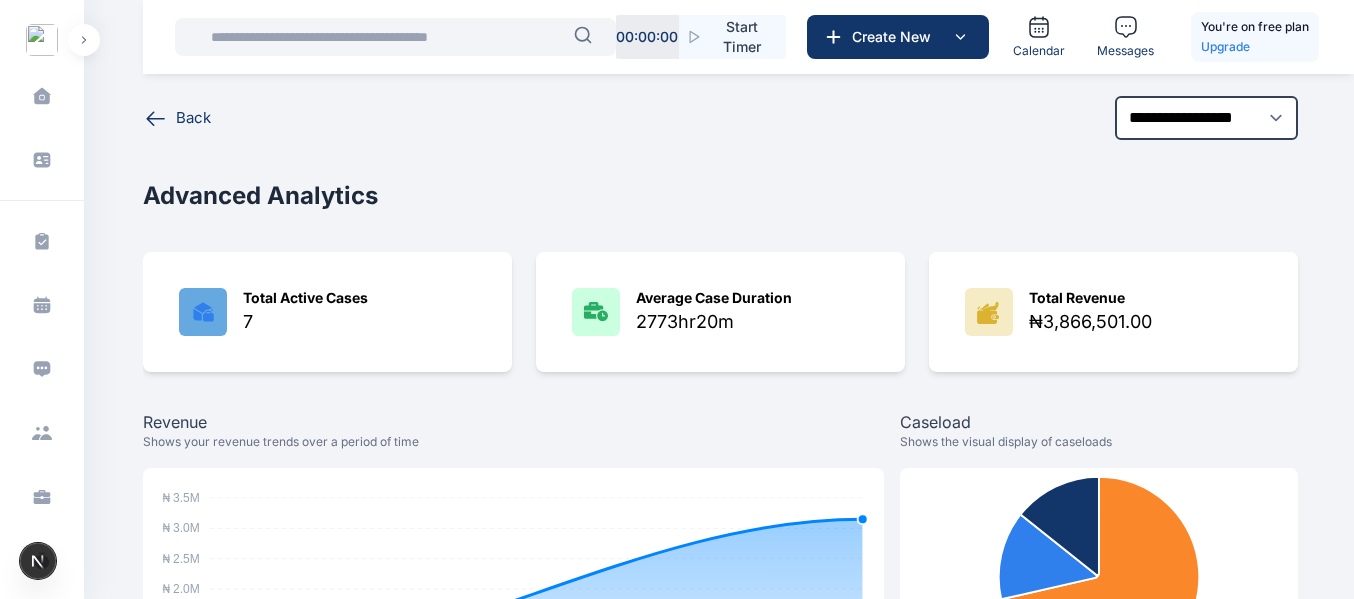 click on "**********" at bounding box center [720, 788] 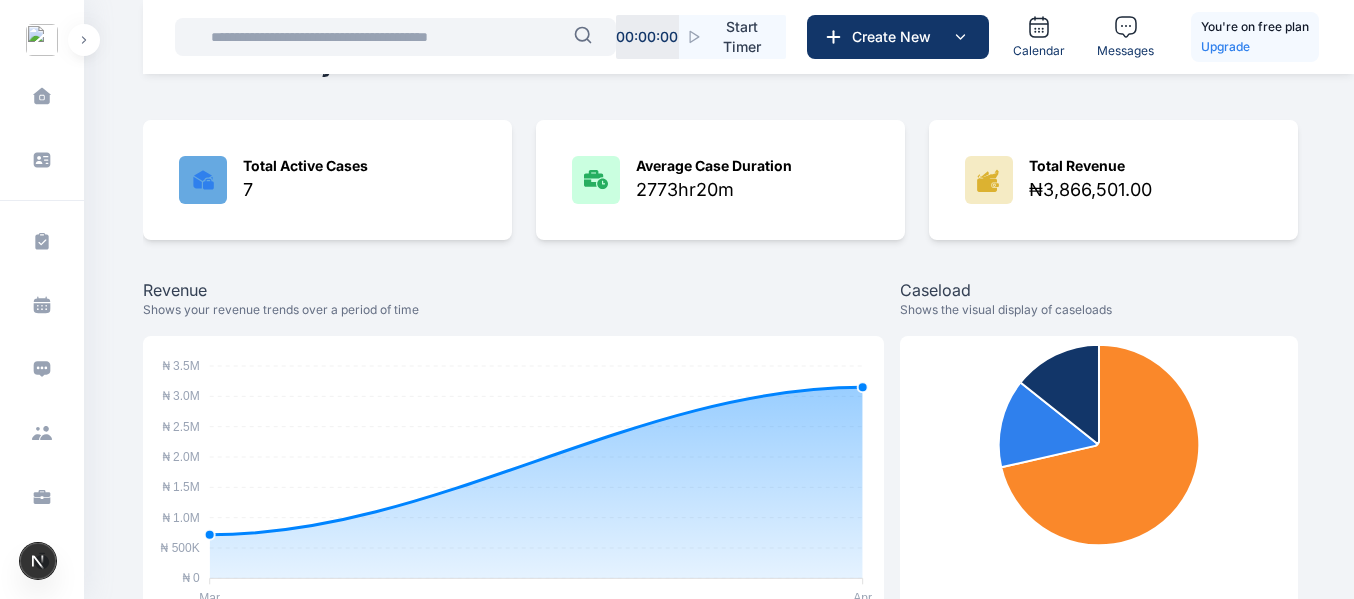 scroll, scrollTop: 0, scrollLeft: 0, axis: both 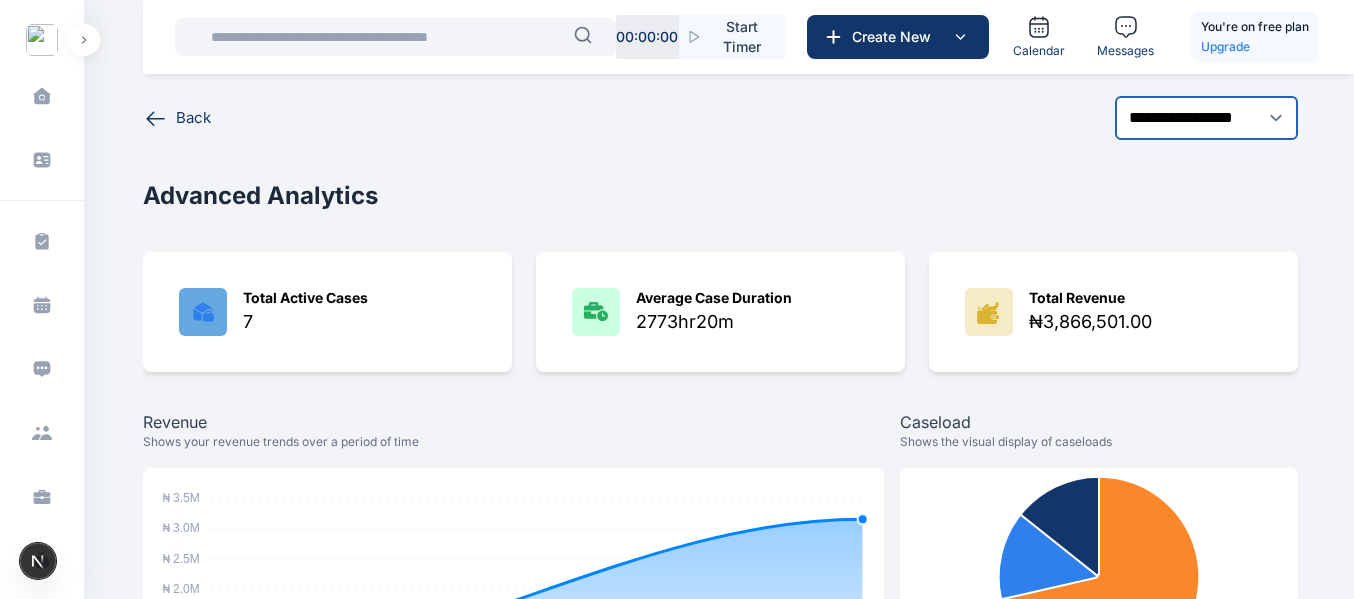 click on "**********" at bounding box center (1206, 118) 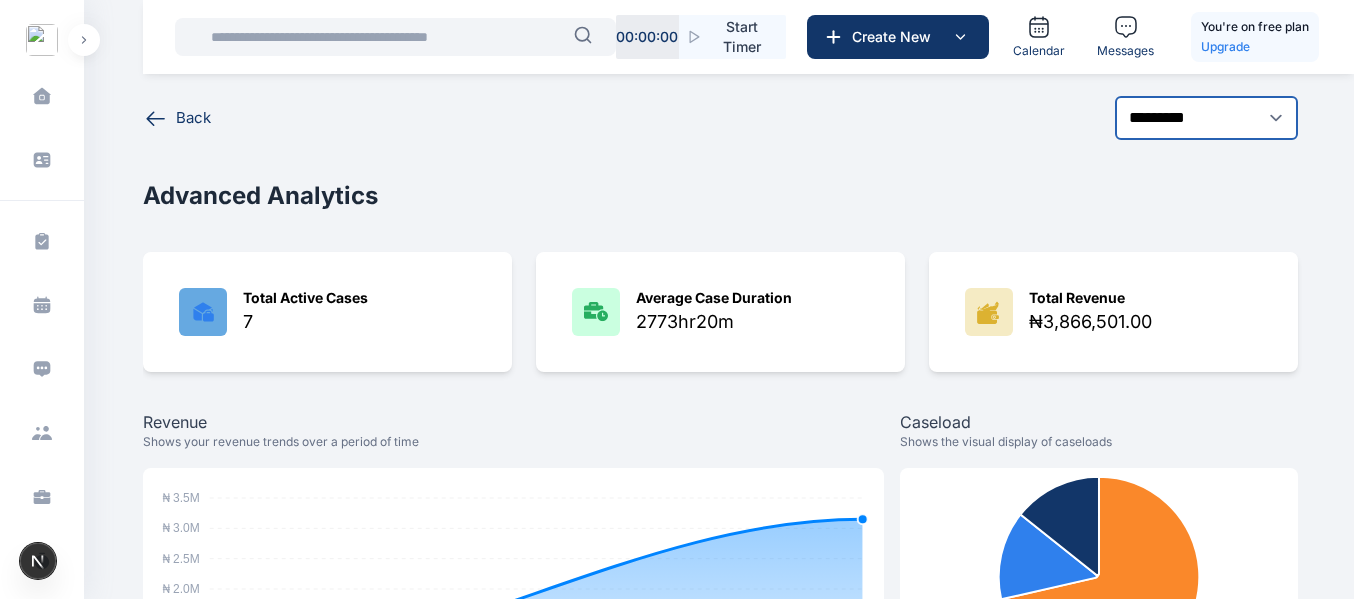click on "**********" at bounding box center [1206, 118] 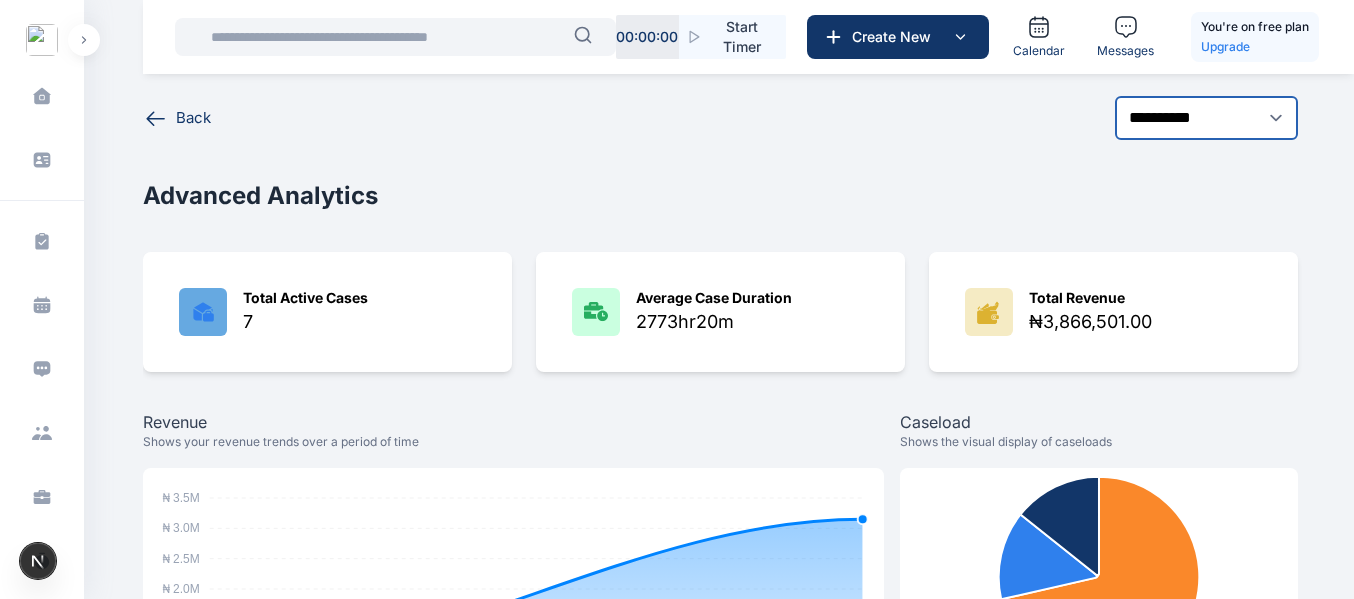 click on "**********" at bounding box center (1206, 118) 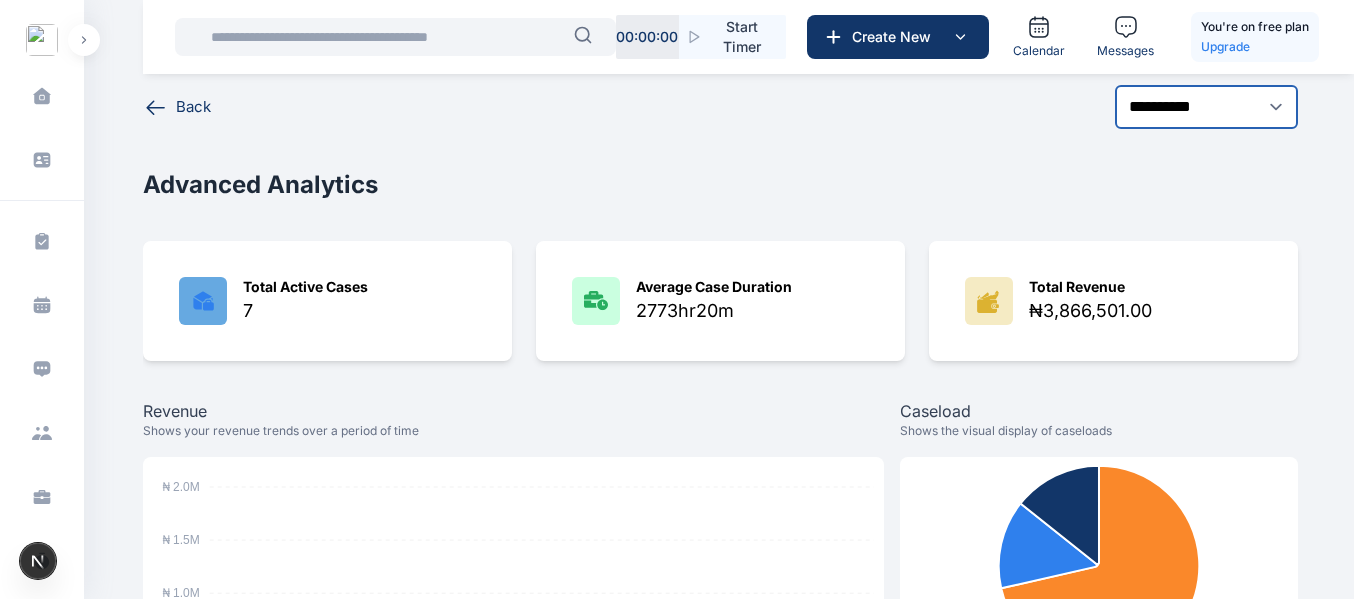 scroll, scrollTop: 10, scrollLeft: 0, axis: vertical 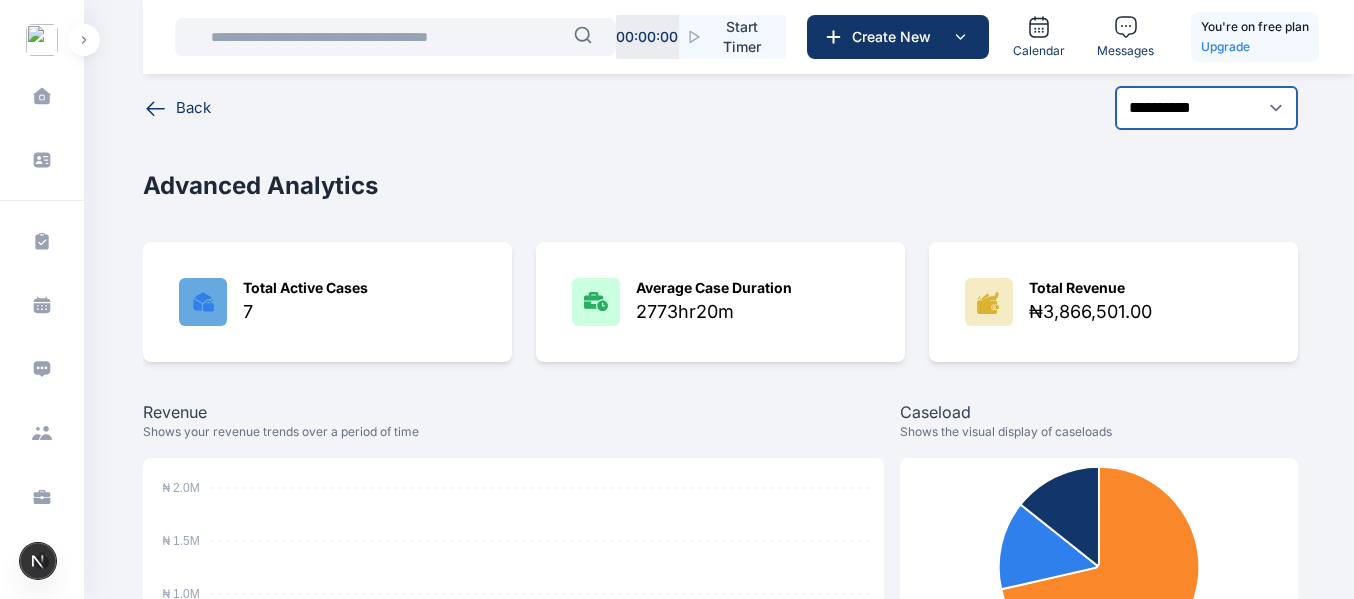 click on "**********" at bounding box center [1206, 108] 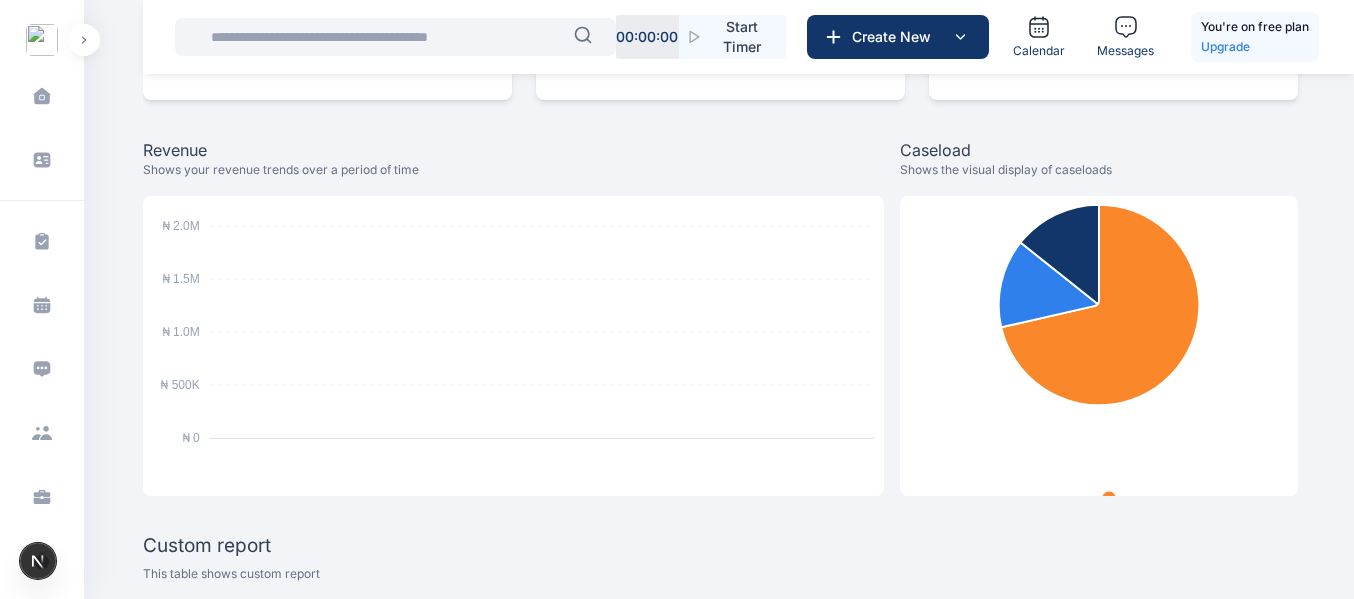 scroll, scrollTop: 0, scrollLeft: 0, axis: both 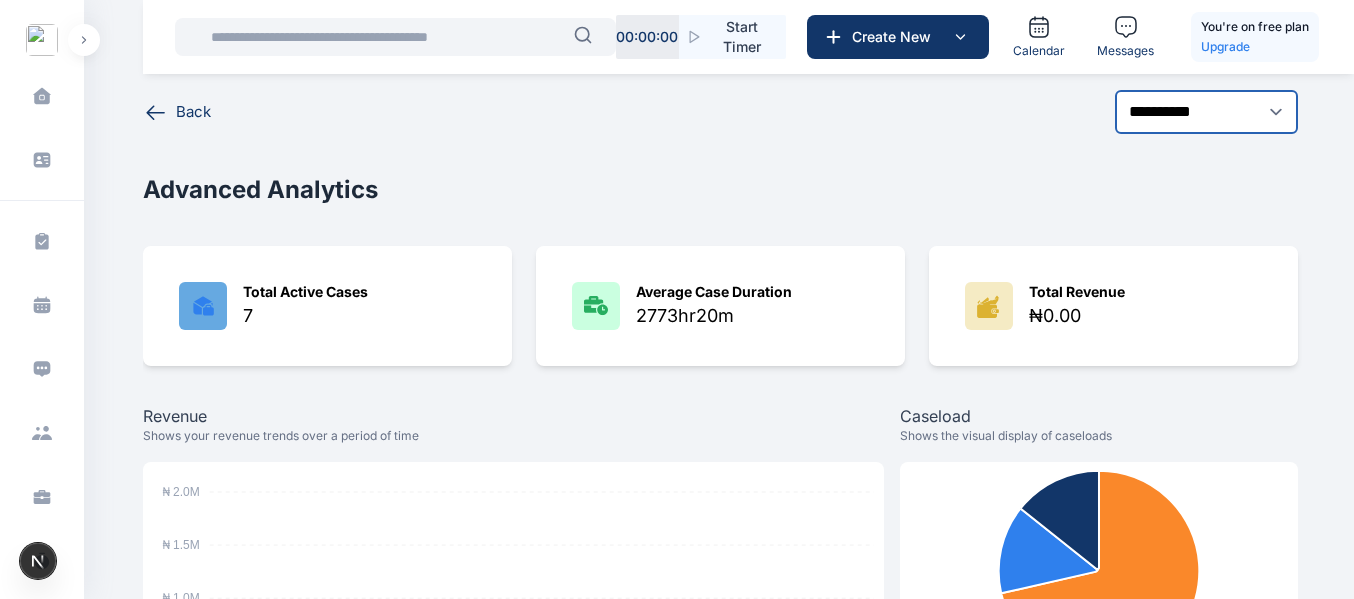 click on "**********" at bounding box center [1206, 112] 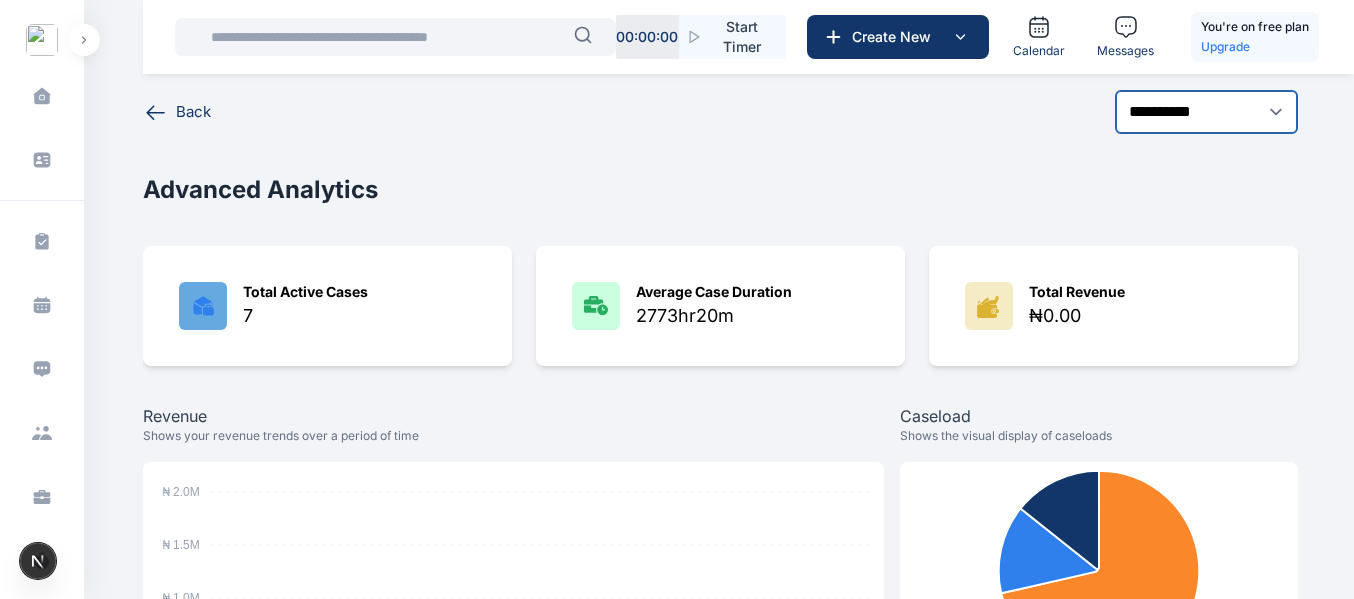 click on "**********" at bounding box center (1206, 112) 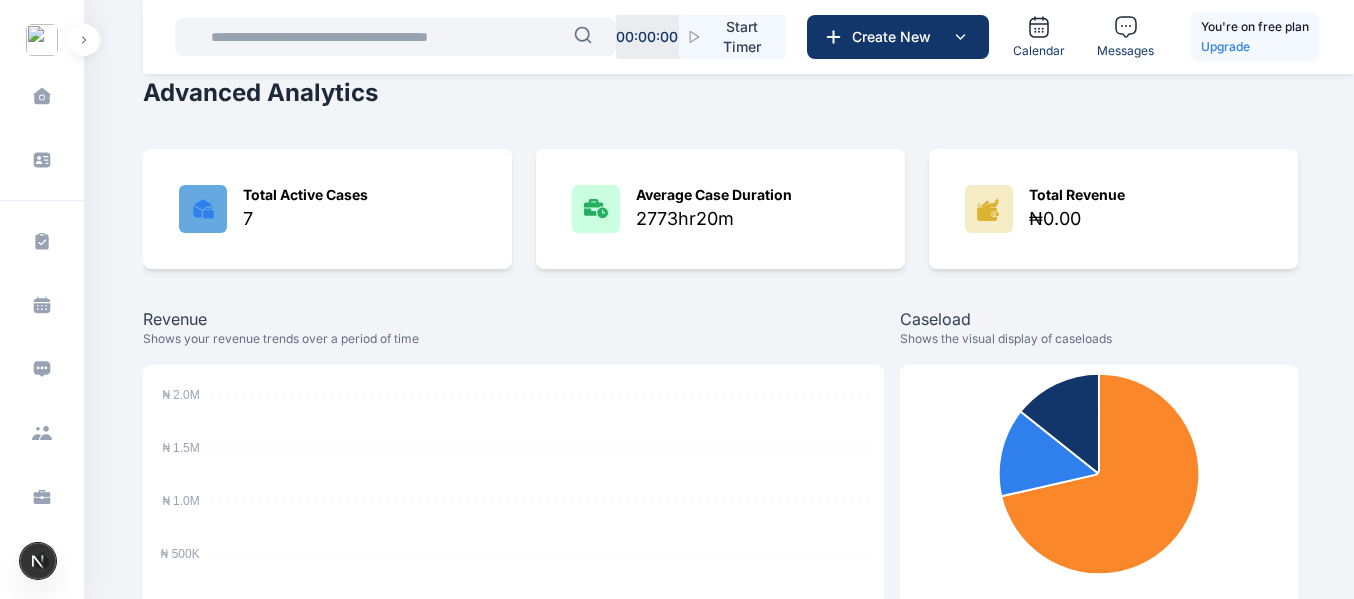 scroll, scrollTop: 0, scrollLeft: 0, axis: both 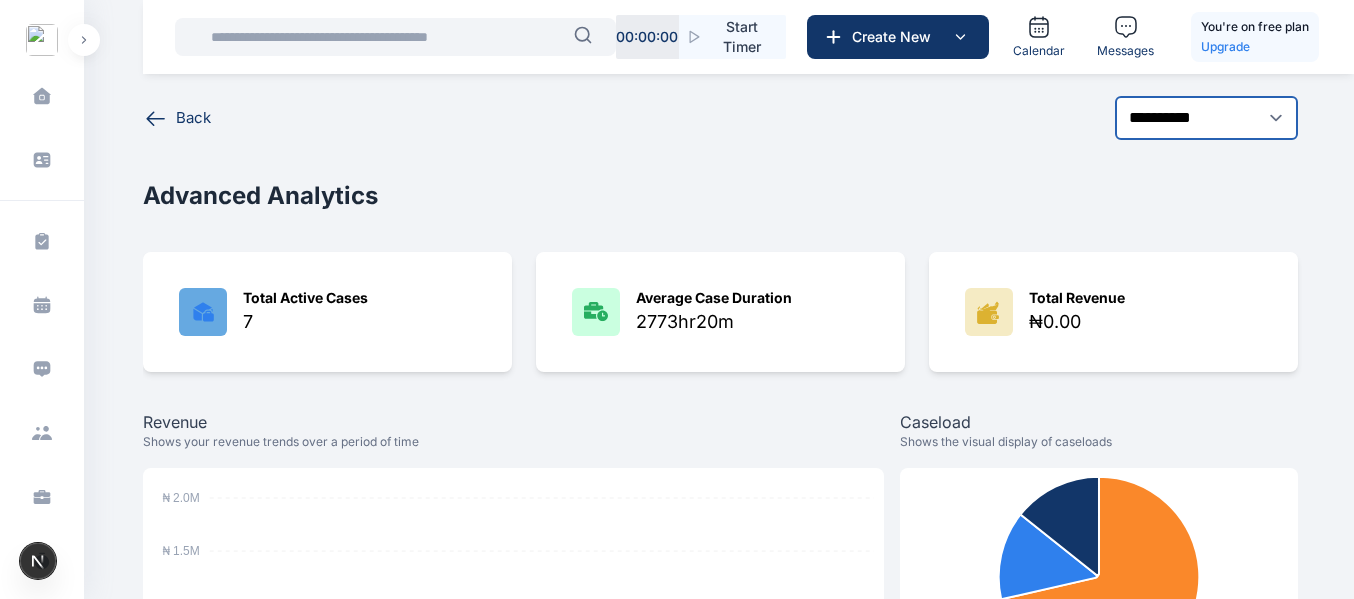 click on "**********" at bounding box center [1206, 118] 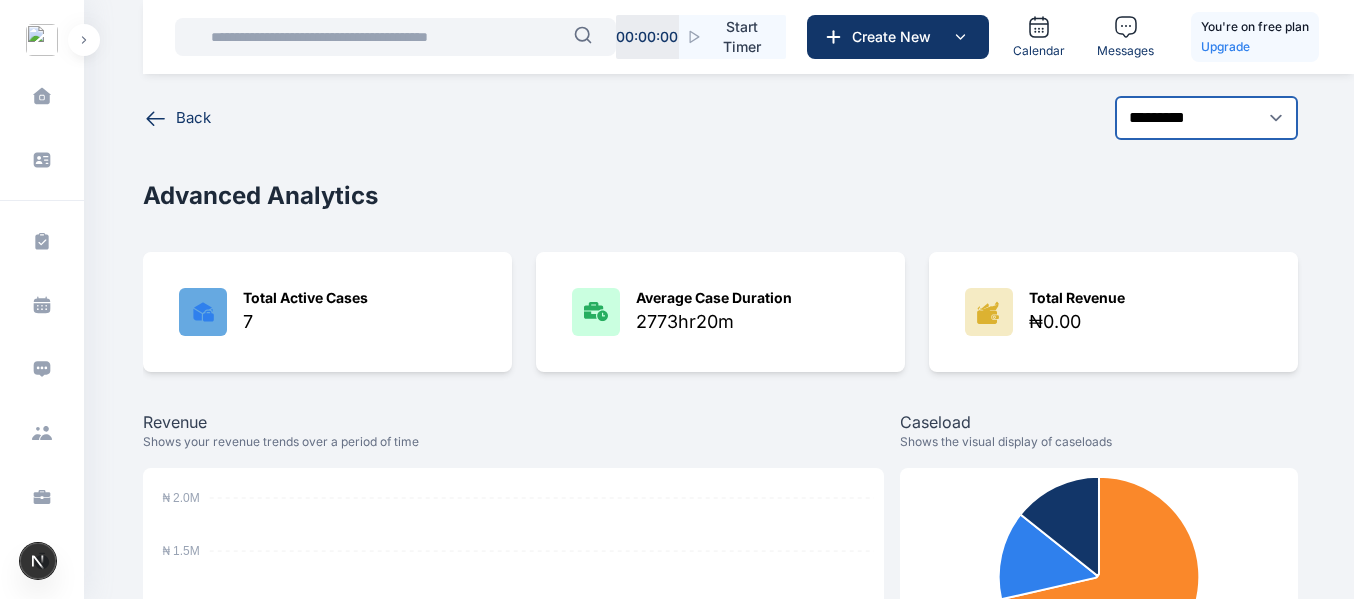click on "**********" at bounding box center [1206, 118] 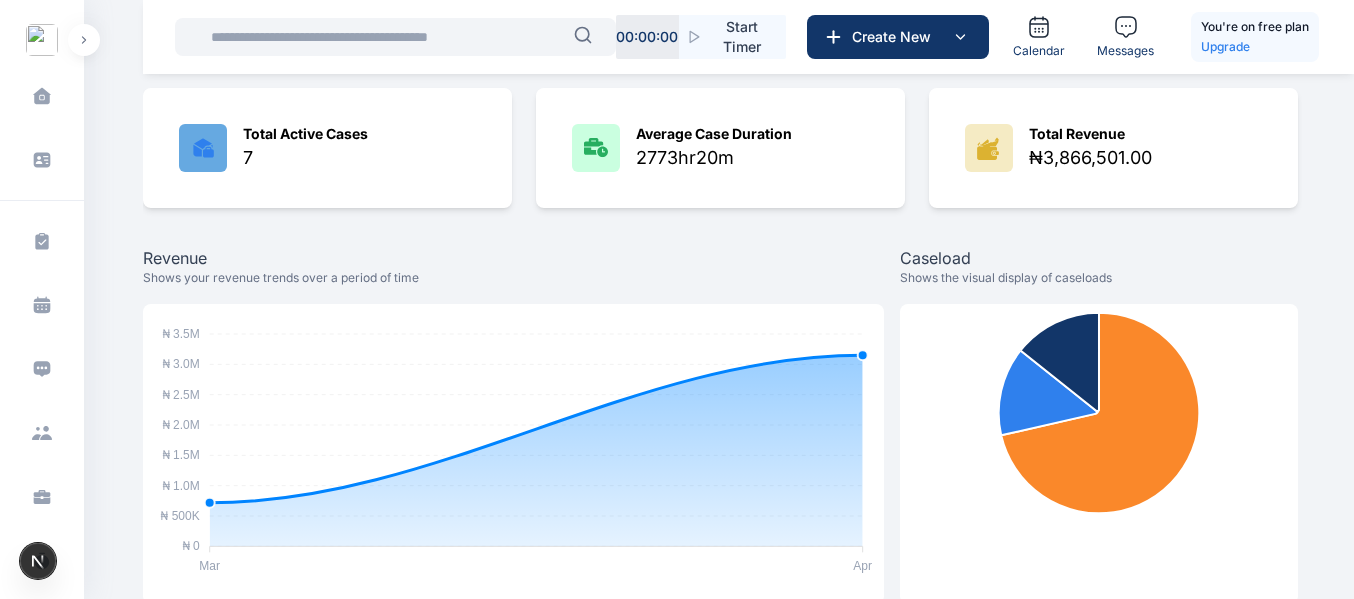 scroll, scrollTop: 165, scrollLeft: 0, axis: vertical 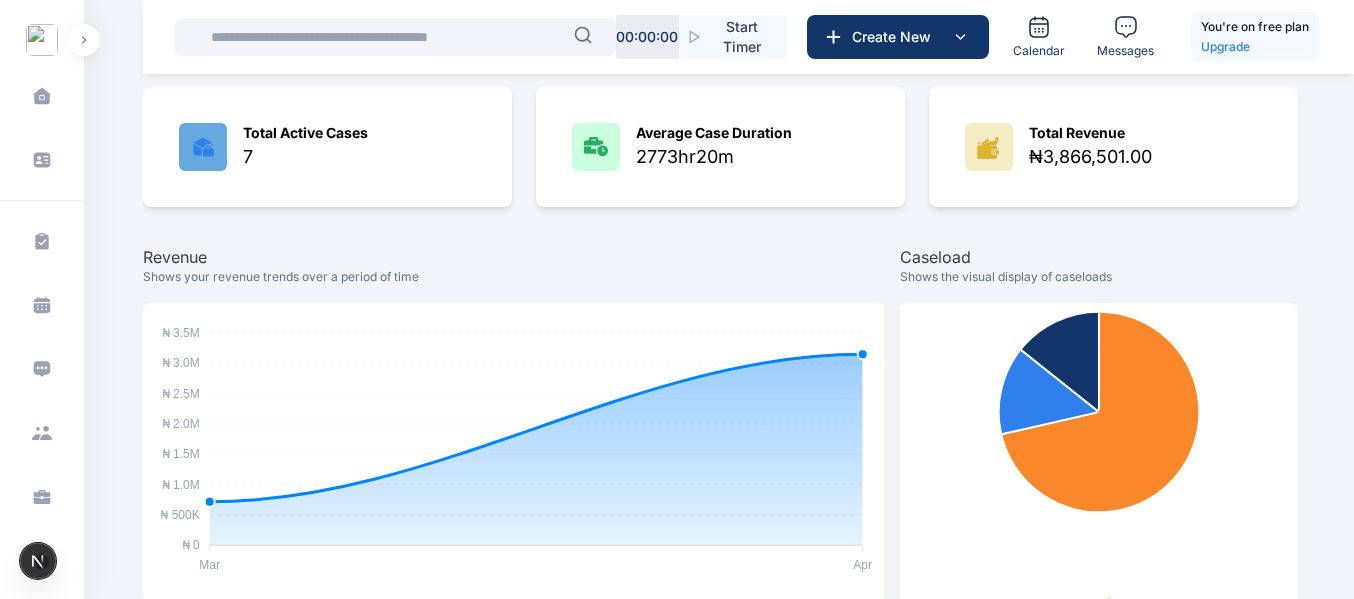 click on "Total Revenue ₦3,866,501.00" at bounding box center [1113, 147] 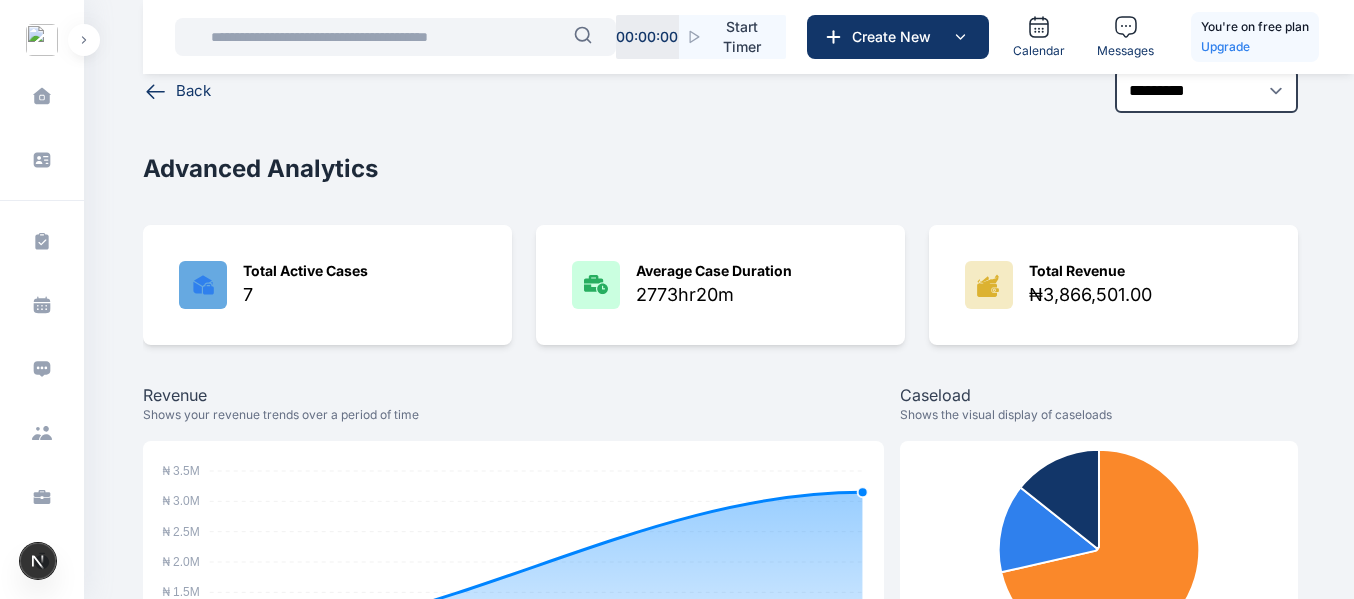 scroll, scrollTop: 0, scrollLeft: 0, axis: both 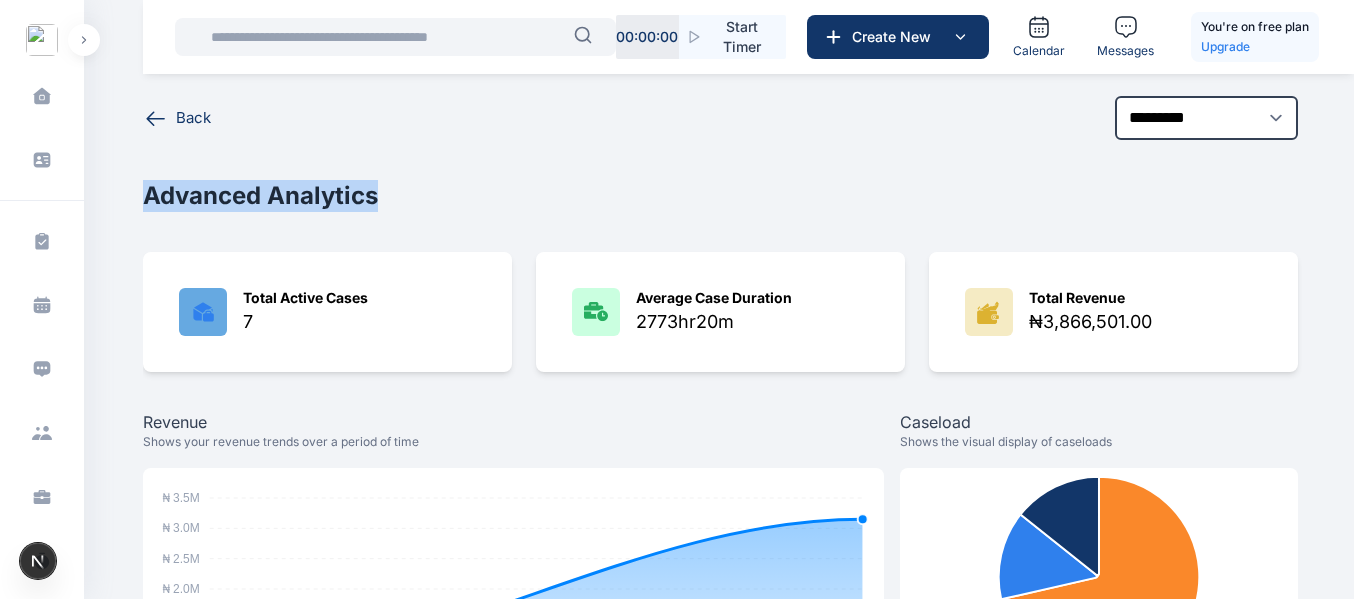 drag, startPoint x: 374, startPoint y: 200, endPoint x: 125, endPoint y: 202, distance: 249.00803 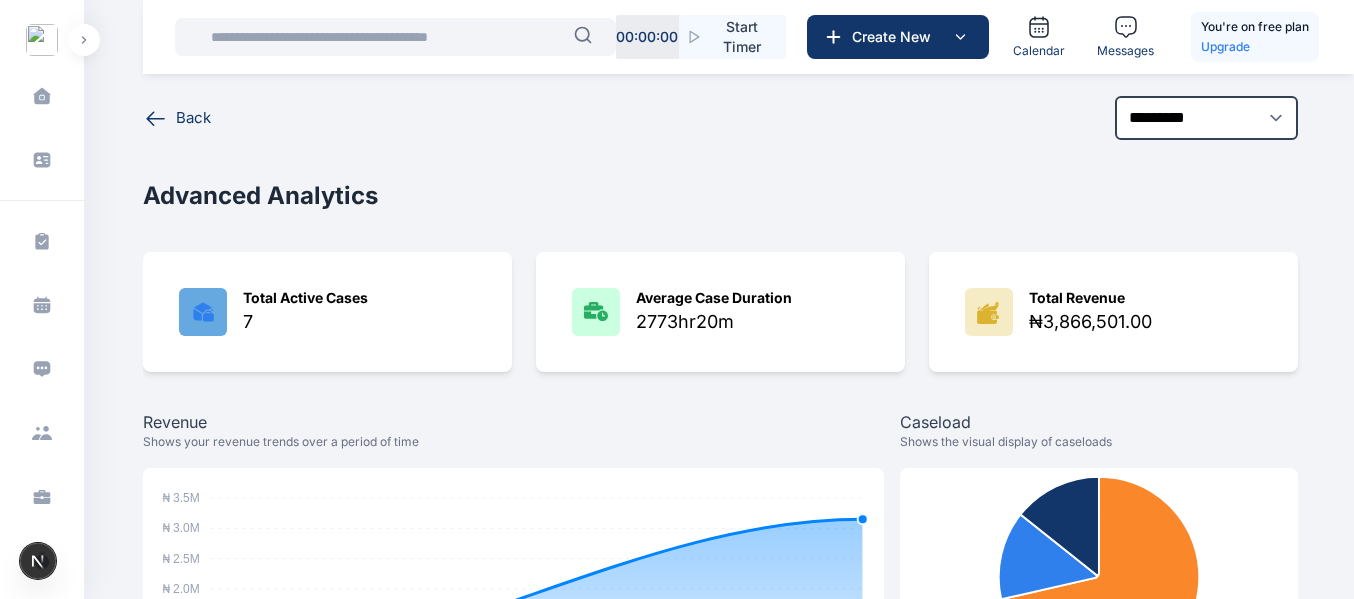 click on "**********" at bounding box center (720, 788) 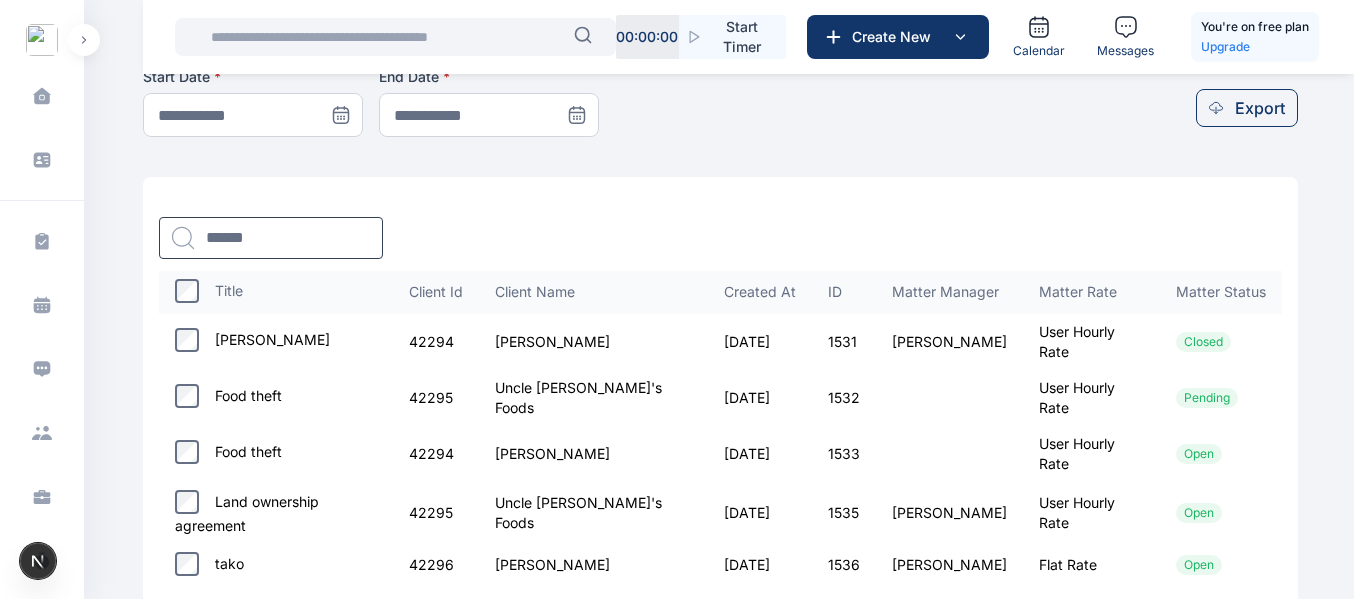 scroll, scrollTop: 828, scrollLeft: 0, axis: vertical 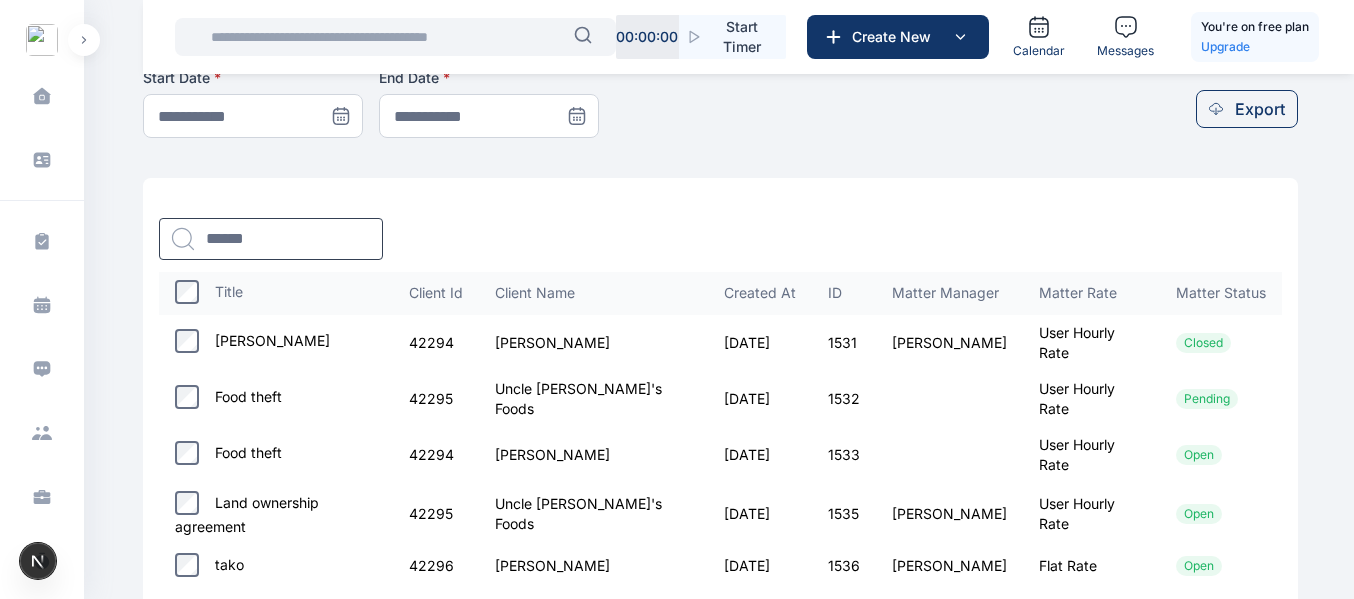 click 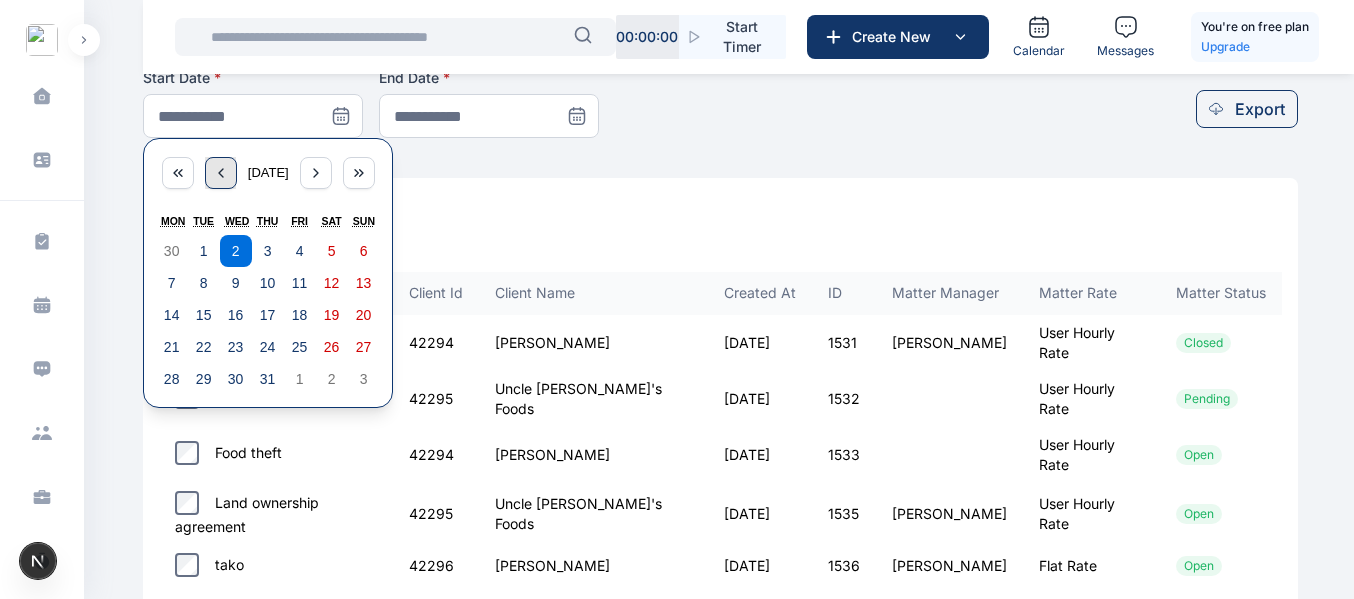 click at bounding box center (221, 173) 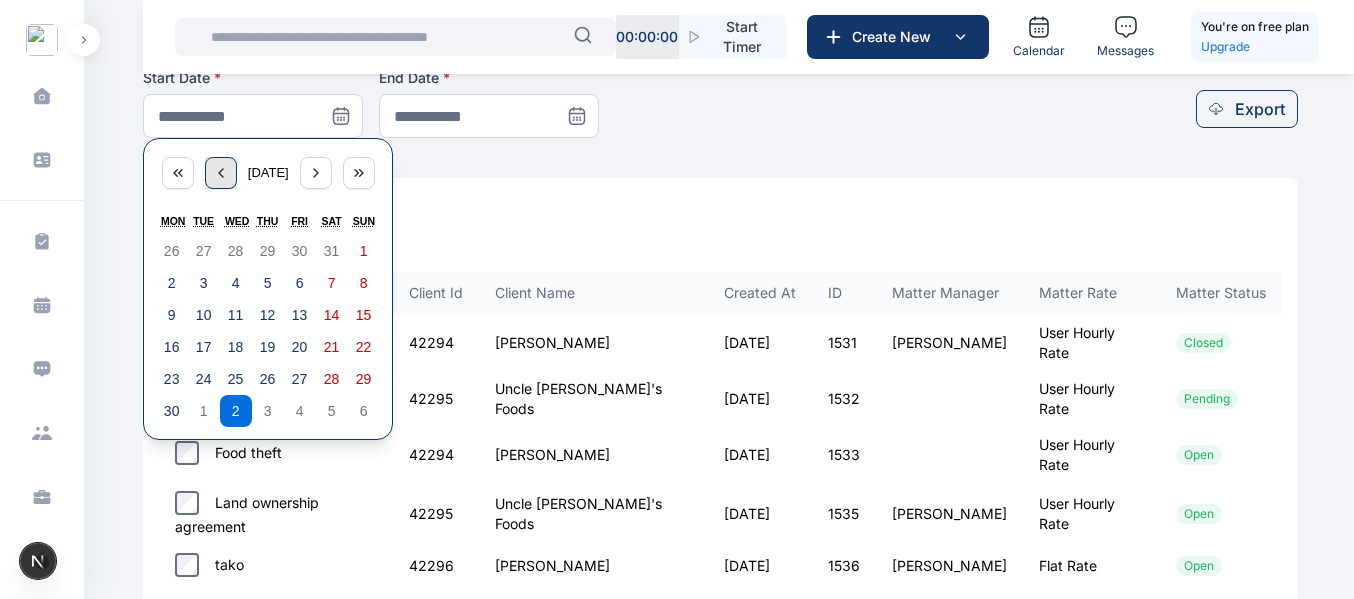 click at bounding box center [221, 173] 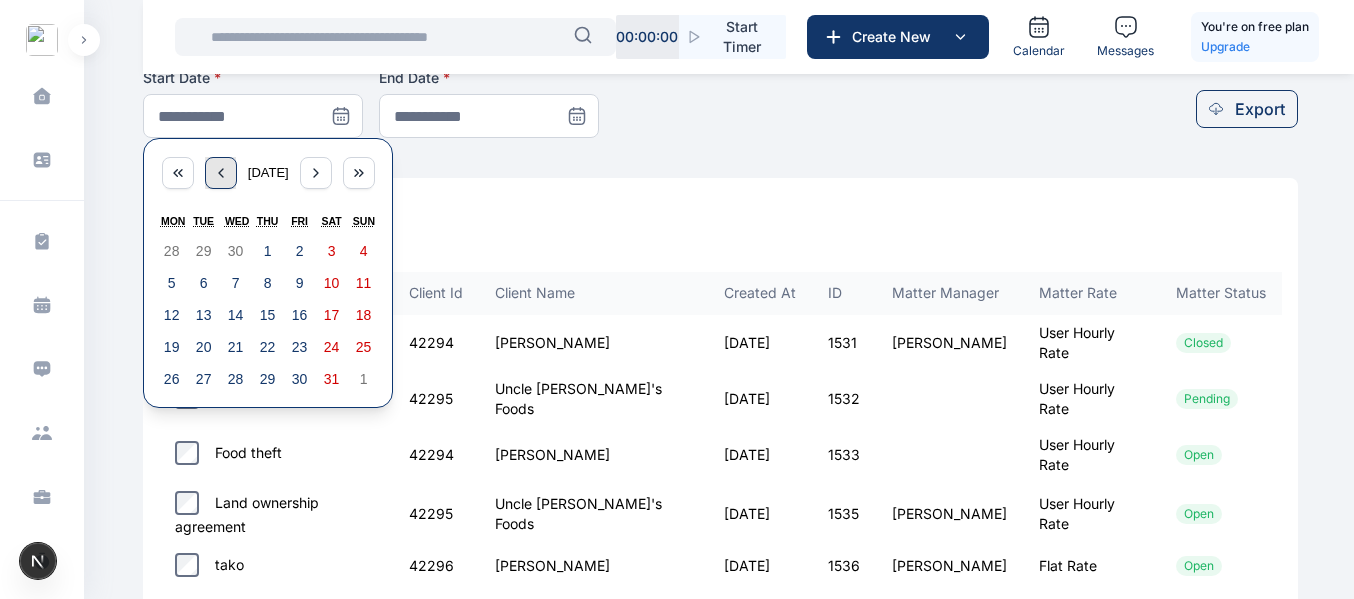 click at bounding box center (221, 173) 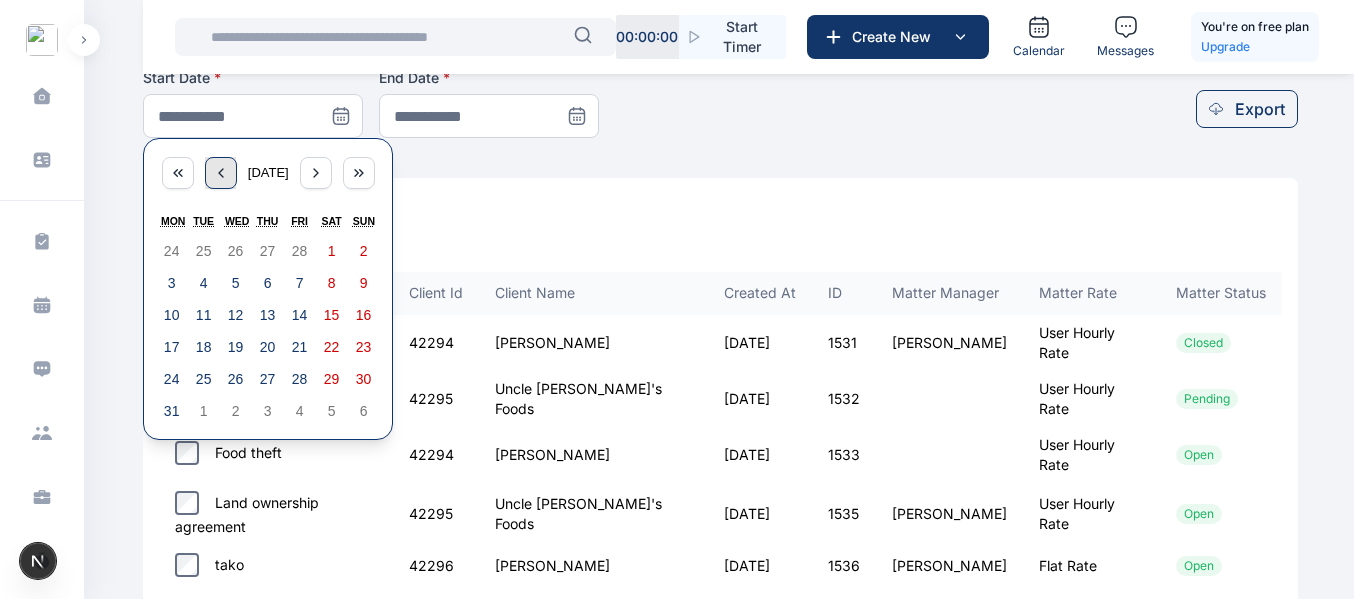 click at bounding box center [221, 173] 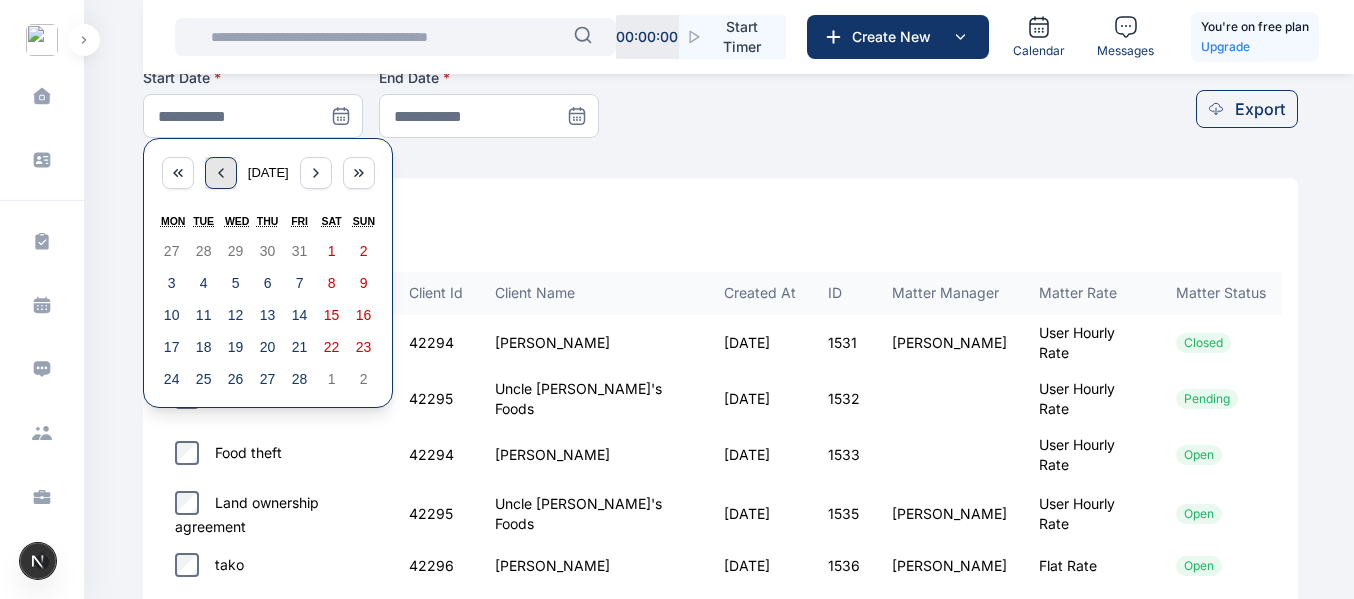 click at bounding box center (221, 173) 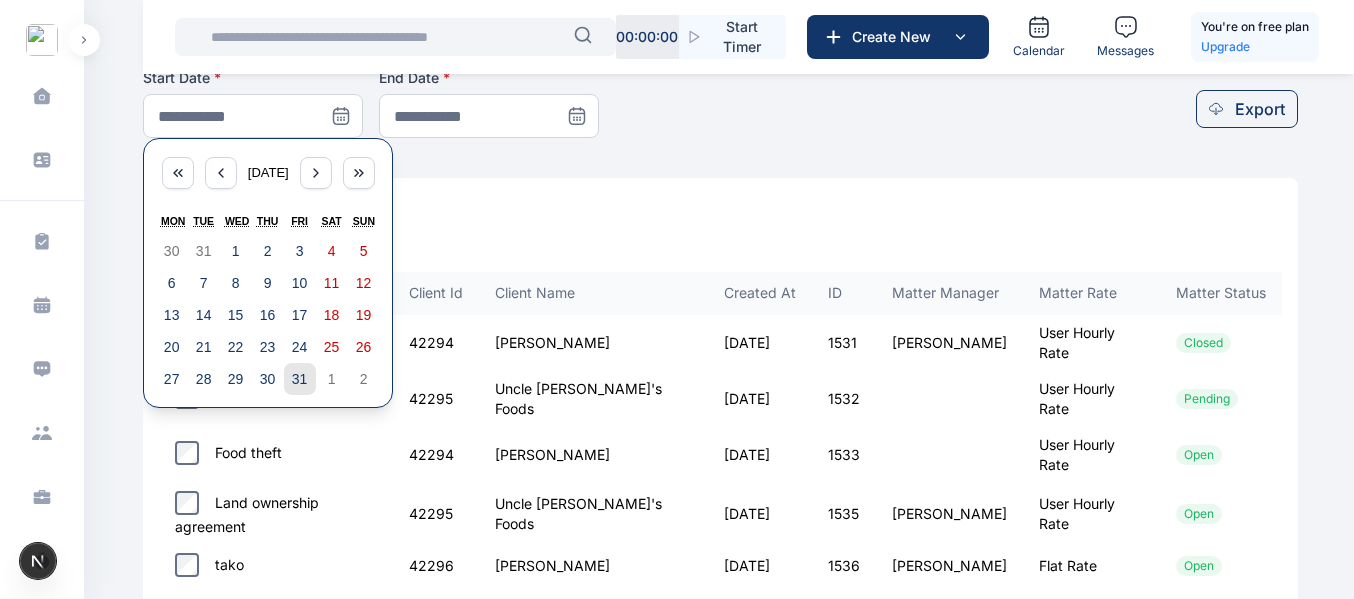 click on "31" at bounding box center (300, 379) 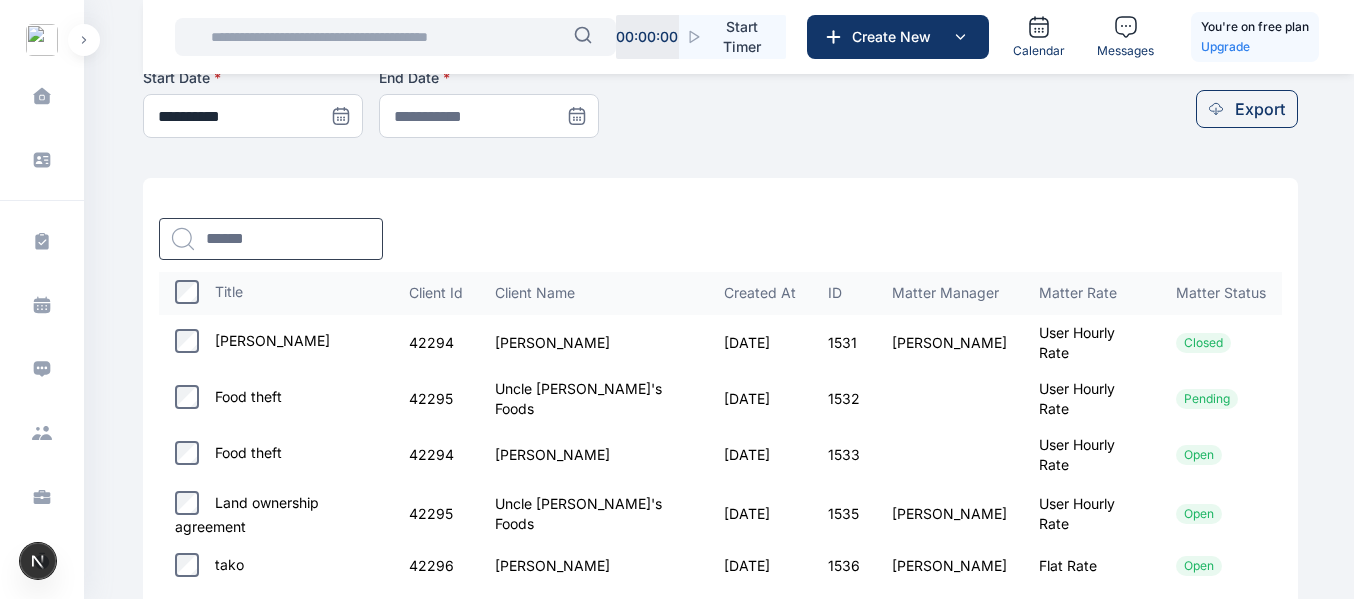 click 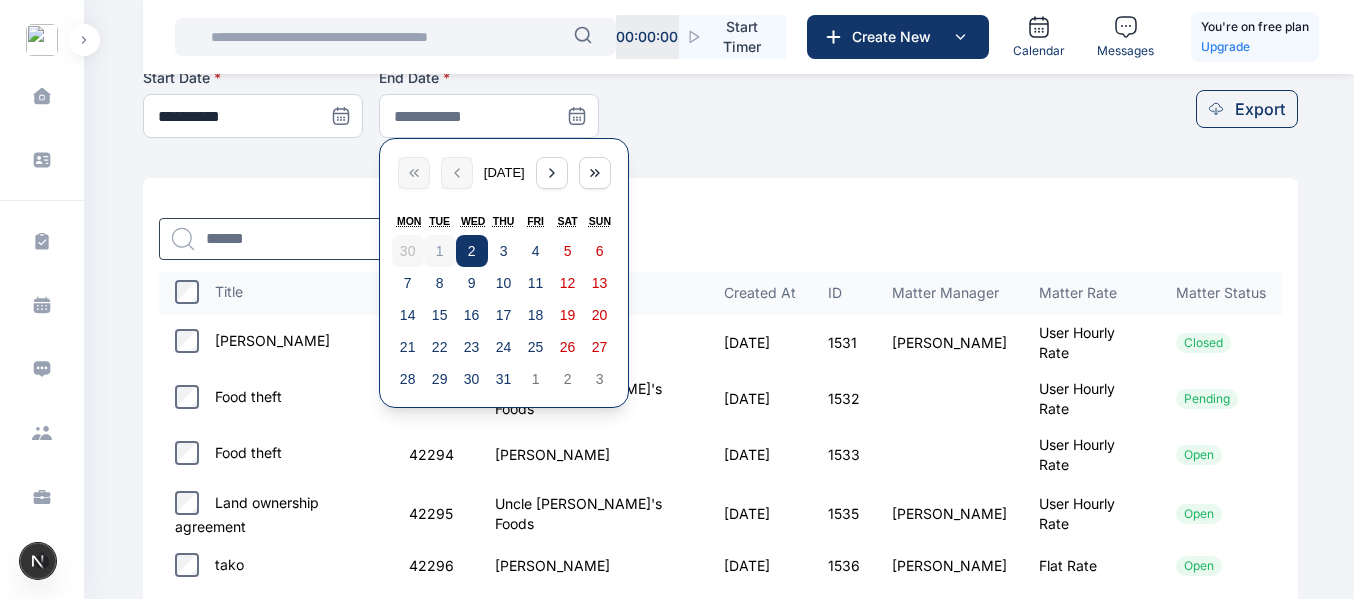 click on "2" at bounding box center (472, 251) 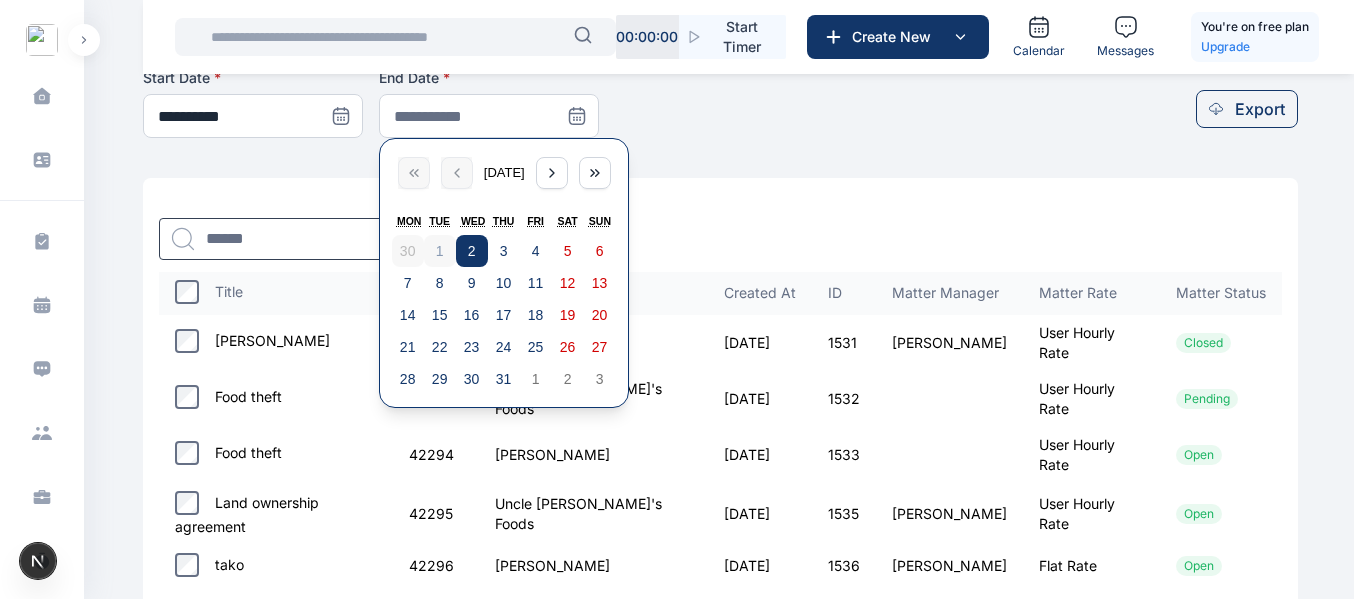type on "**********" 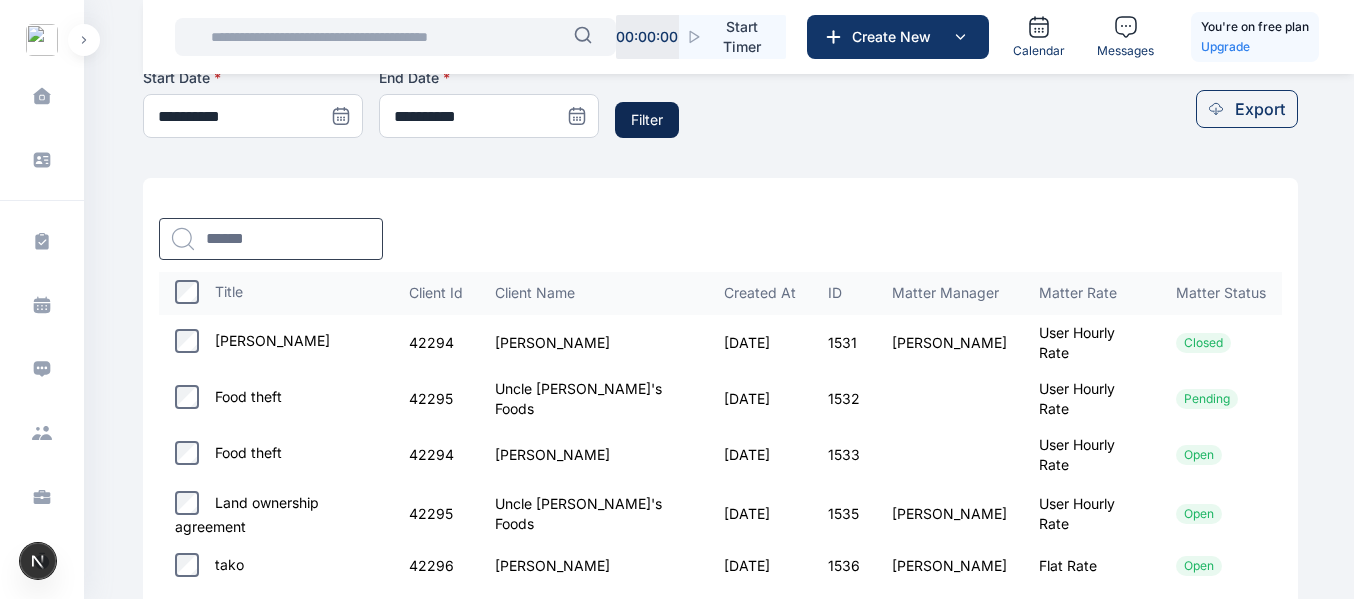 click on "Filter" at bounding box center (647, 120) 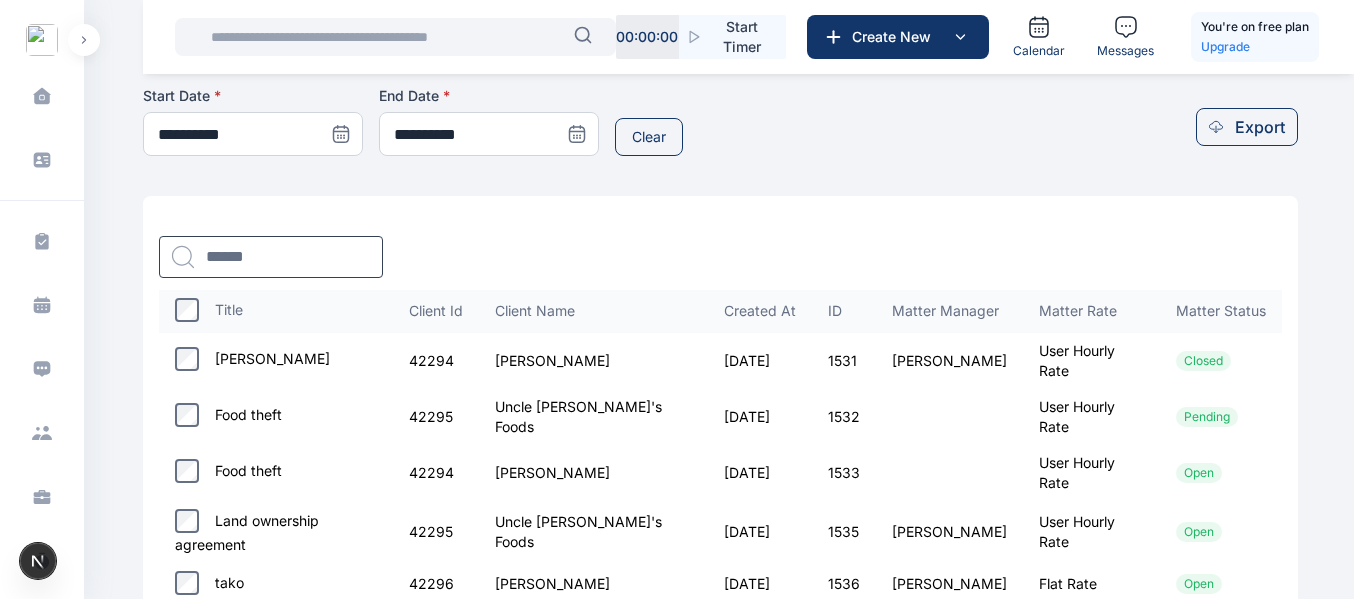 scroll, scrollTop: 839, scrollLeft: 0, axis: vertical 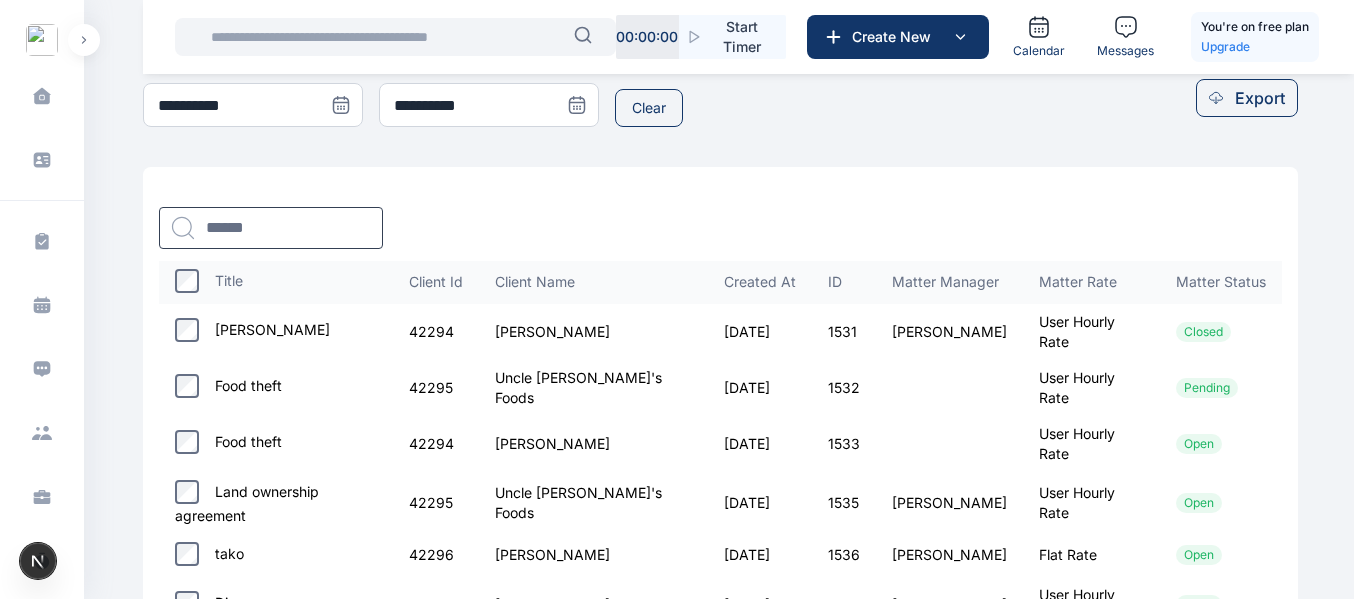 click 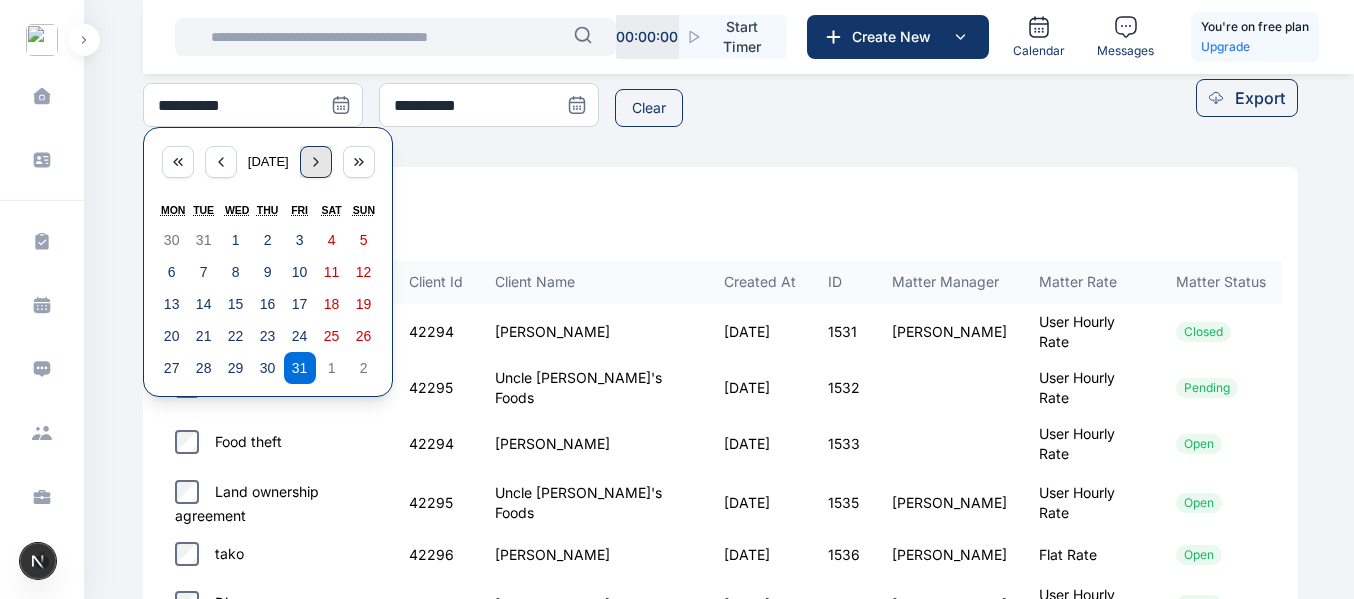 click 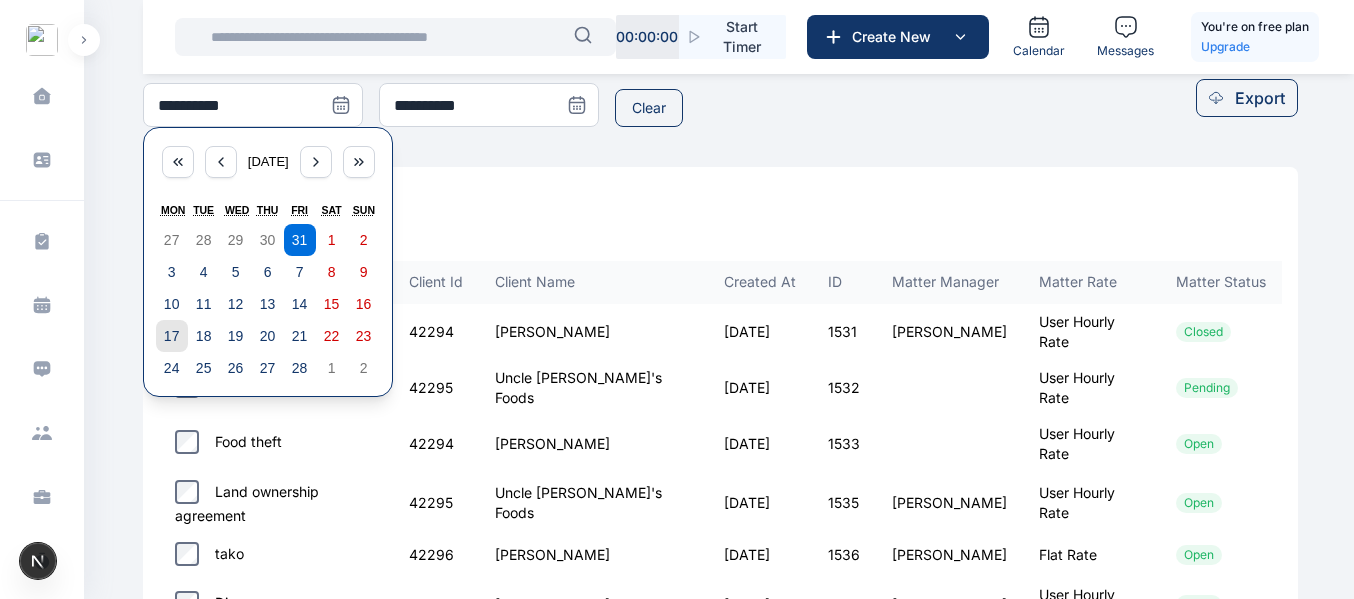 click on "17" at bounding box center (172, 336) 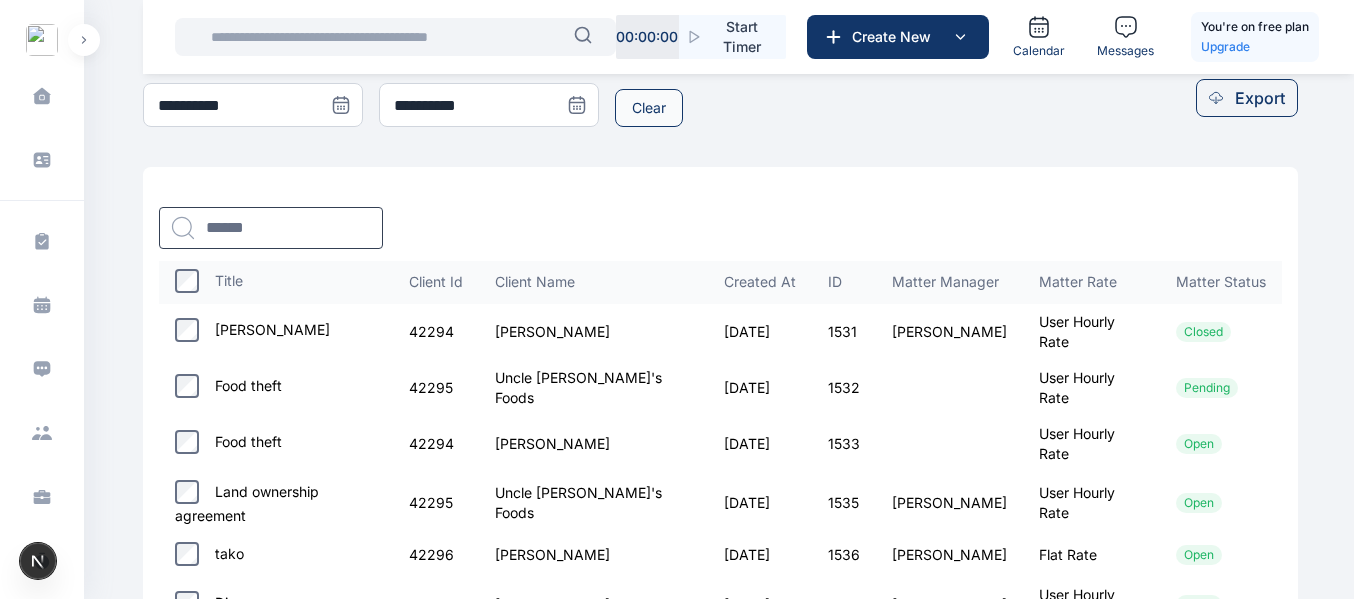 click on "Clear" at bounding box center [649, 108] 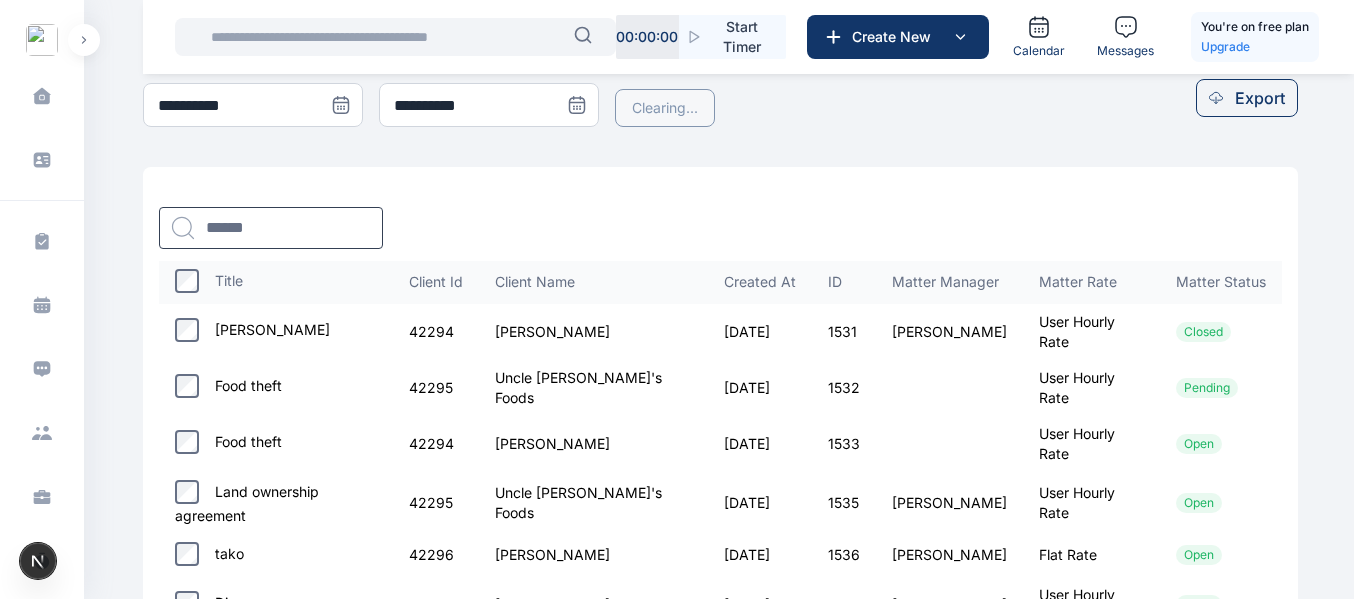 type on "**********" 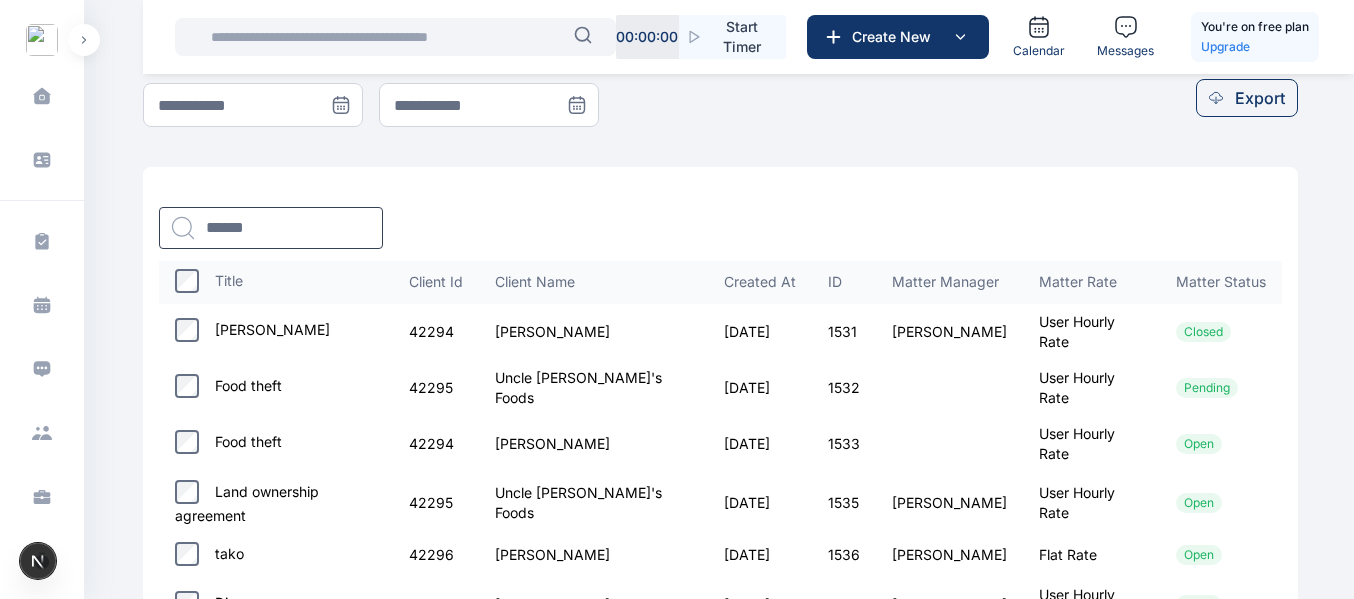 click 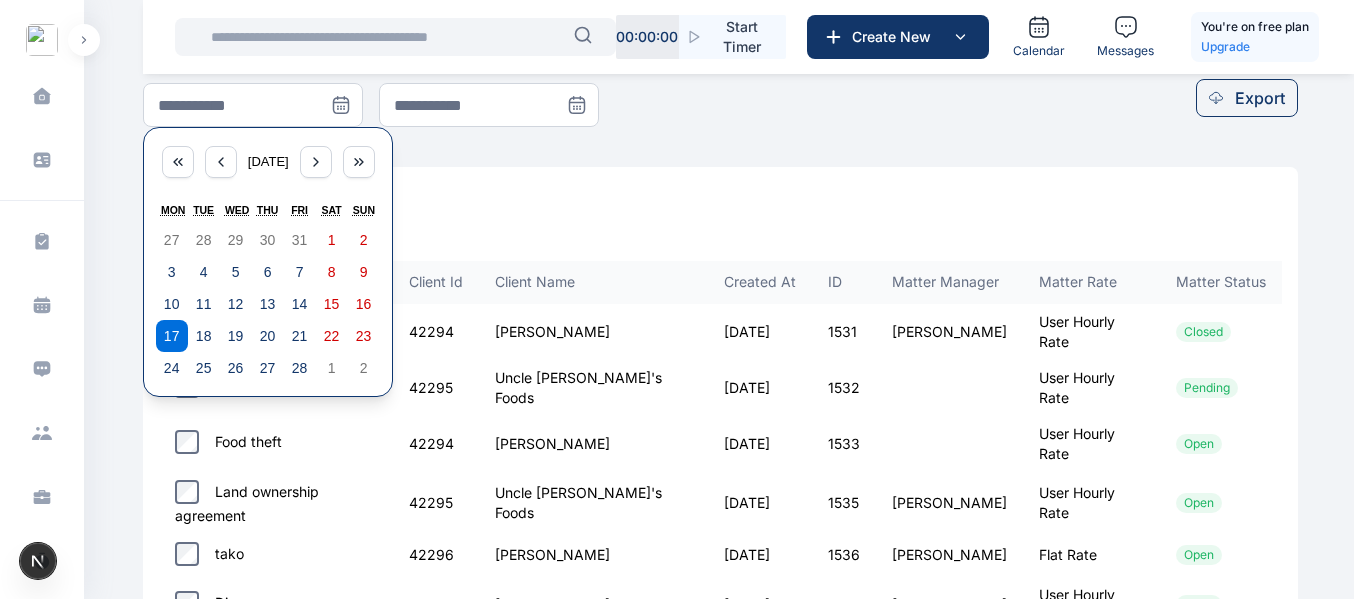click on "February 2025 Mon Tue Wed Thu Fri Sat Sun 27 28 29 30 31 1 2 3 4 5 6 7 8 9 10 11 12 13 14 15 16 17 18 19 20 21 22 23 24 25 26 27 28 1 2" at bounding box center (268, 262) 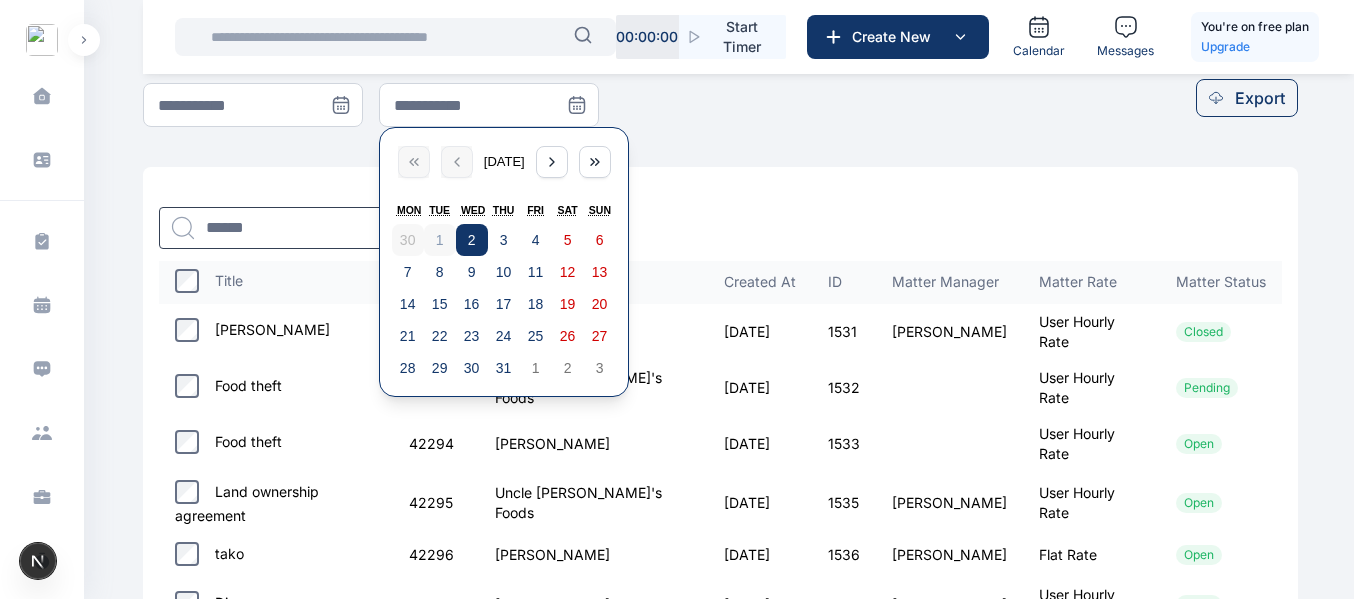 click on "2" at bounding box center [472, 240] 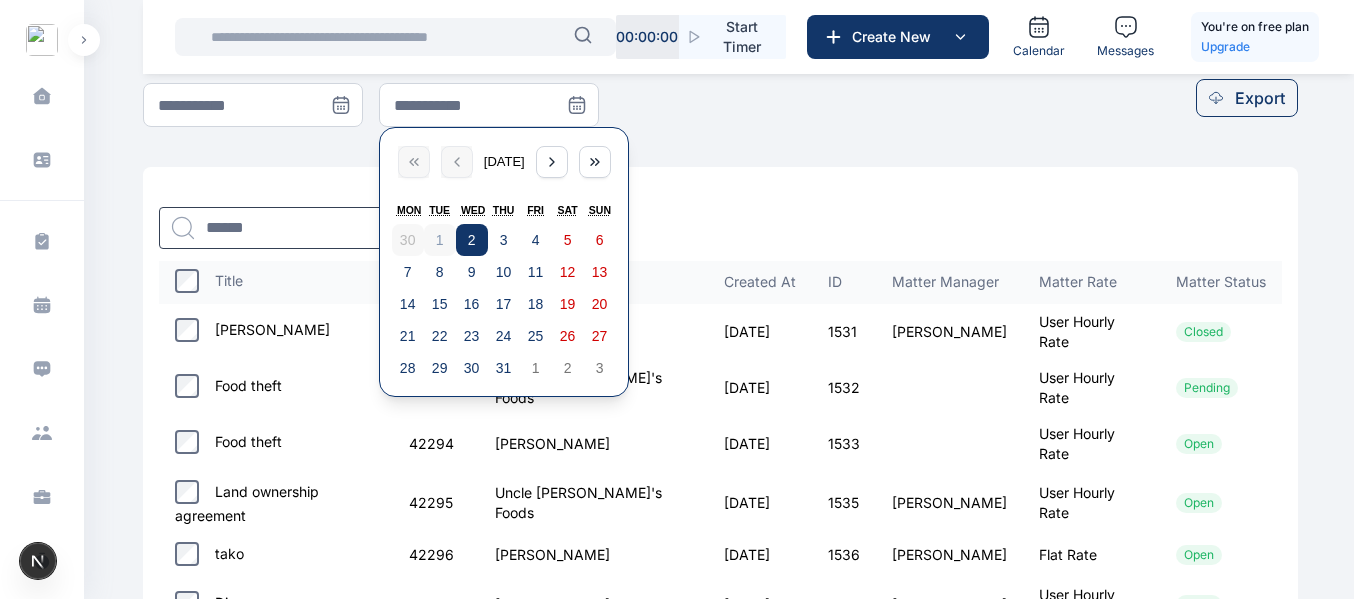 type on "**********" 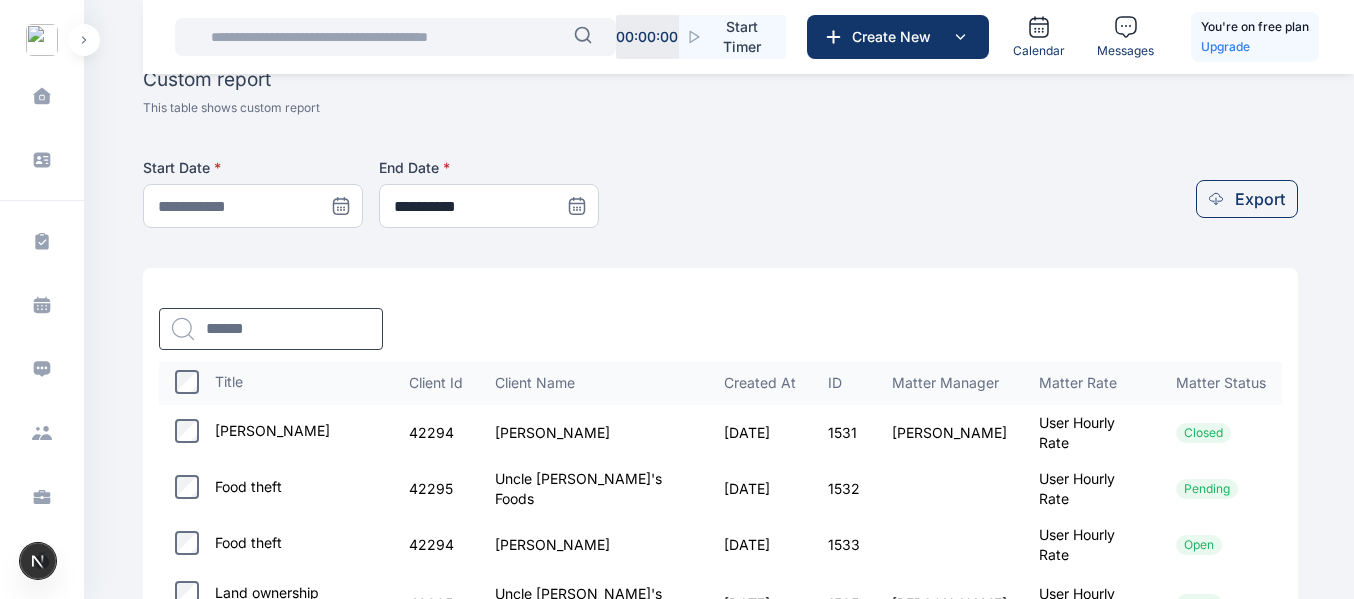 scroll, scrollTop: 739, scrollLeft: 0, axis: vertical 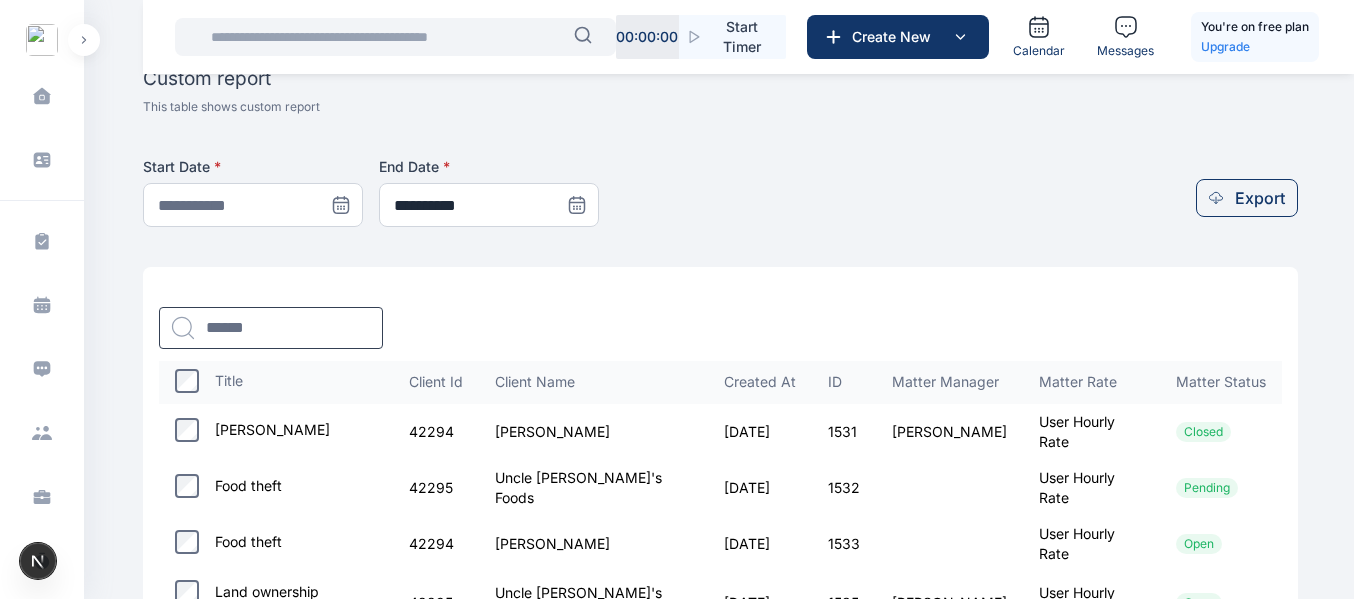 click 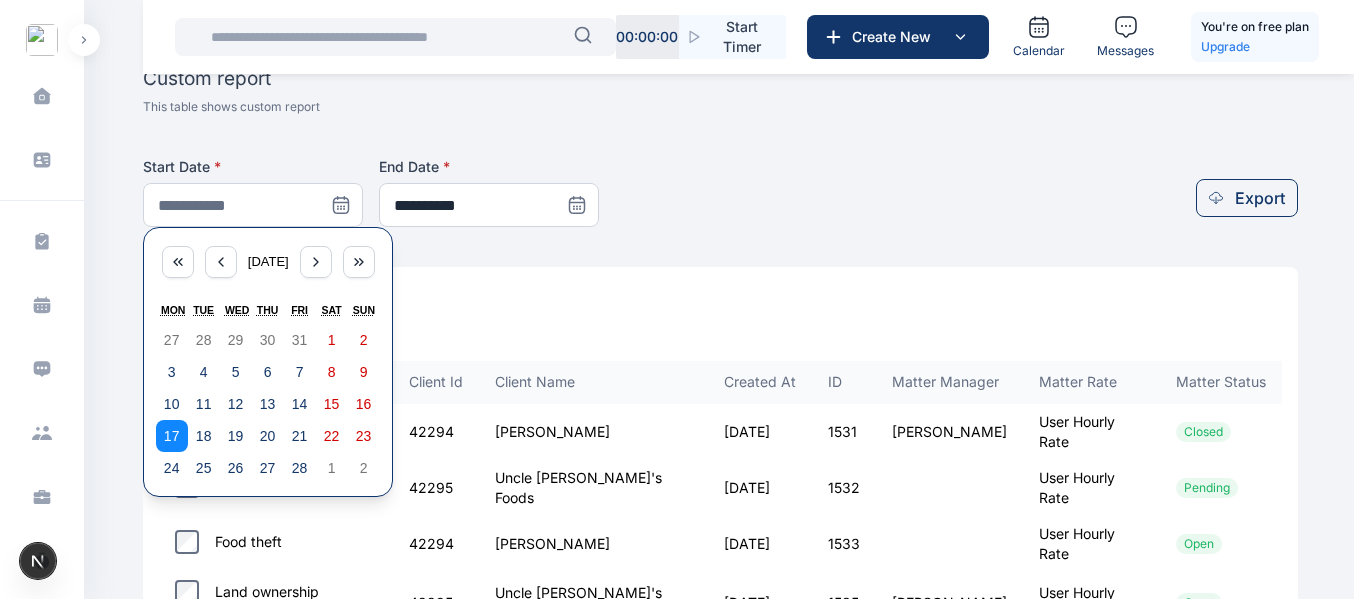 click on "17" at bounding box center [172, 436] 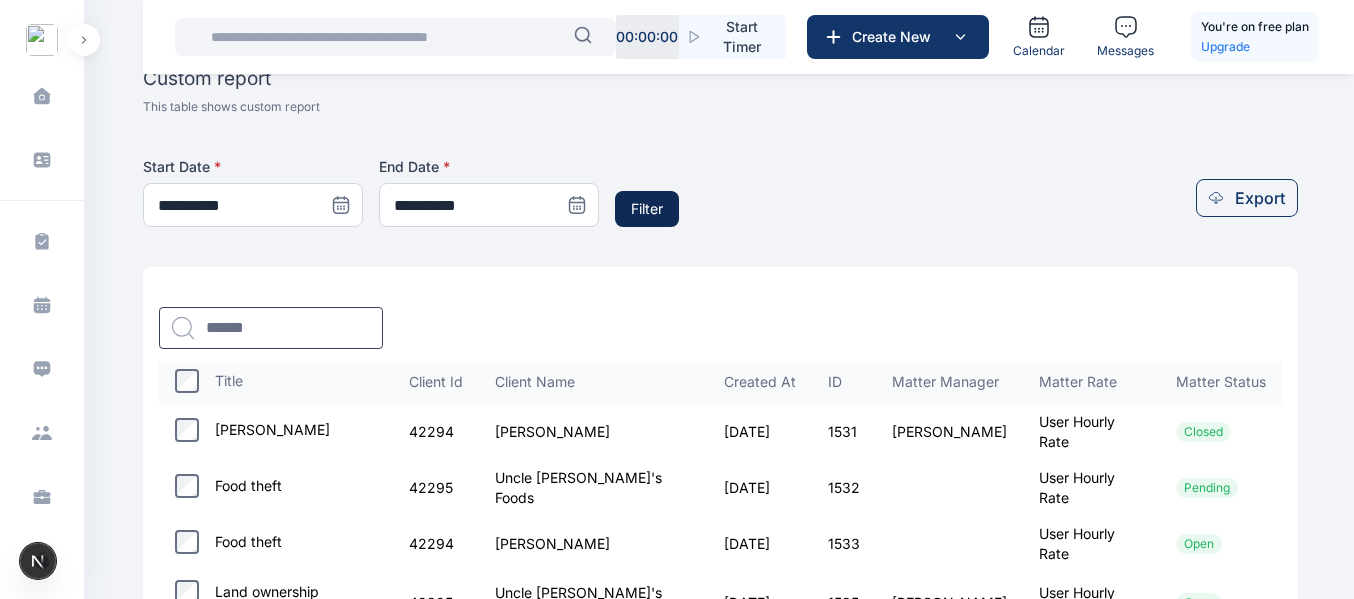 click on "Filter" at bounding box center [647, 209] 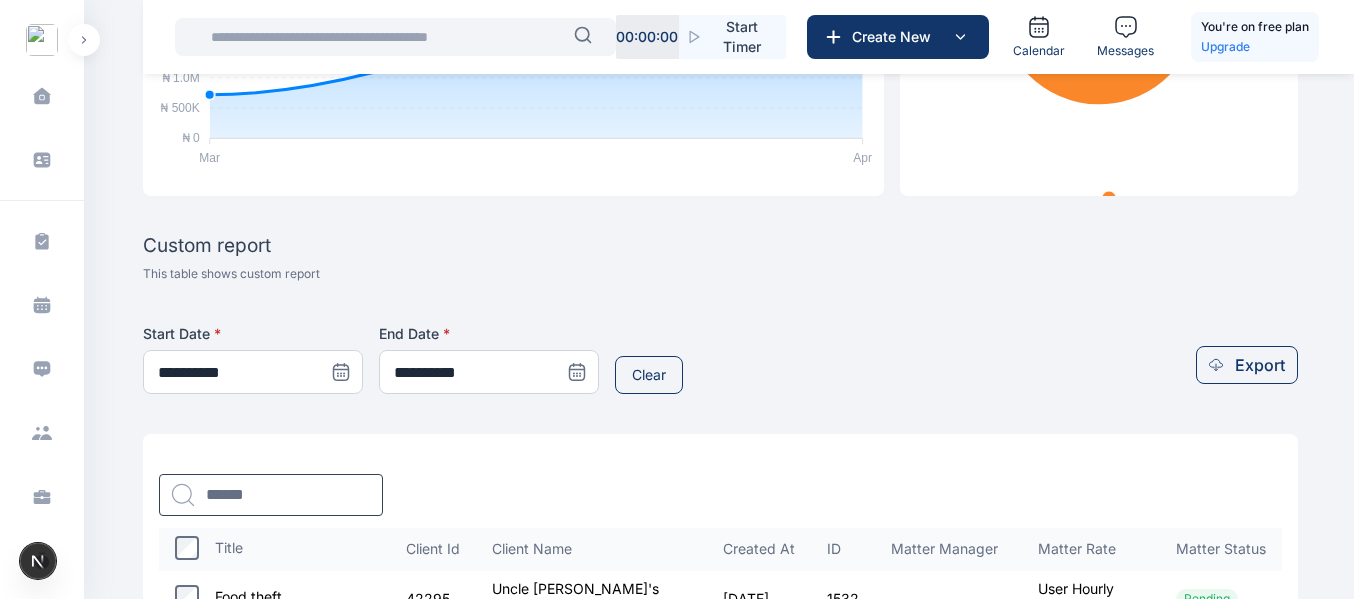 scroll, scrollTop: 562, scrollLeft: 0, axis: vertical 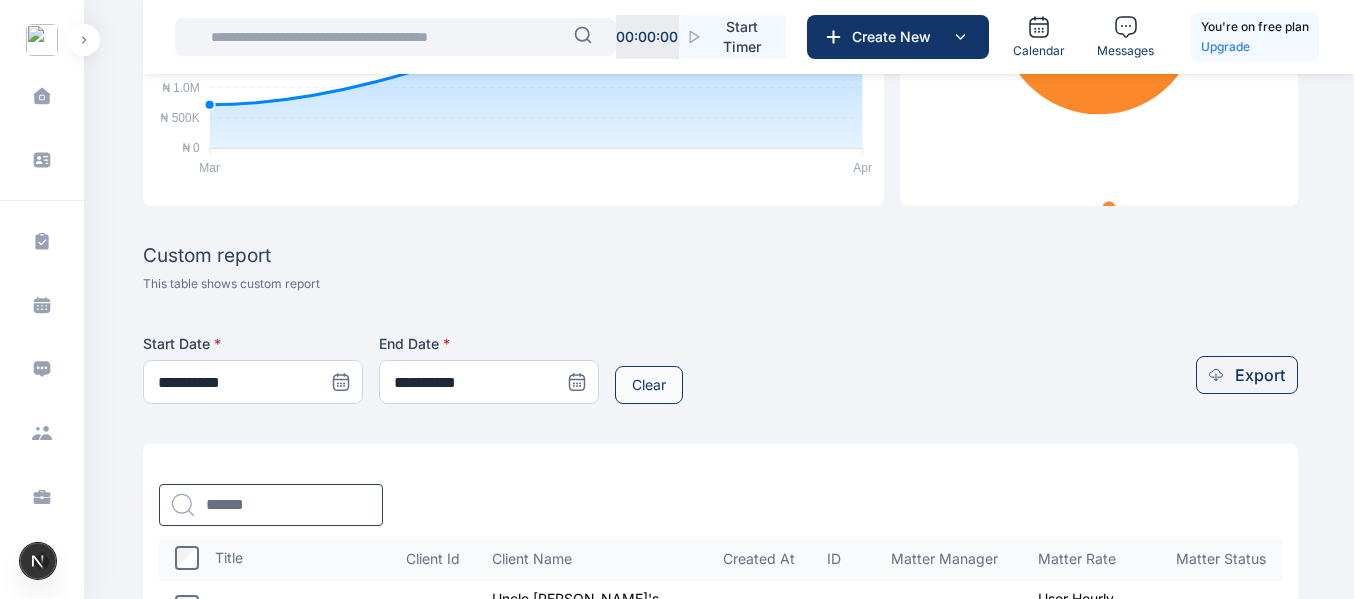 click on "Clear" at bounding box center [649, 385] 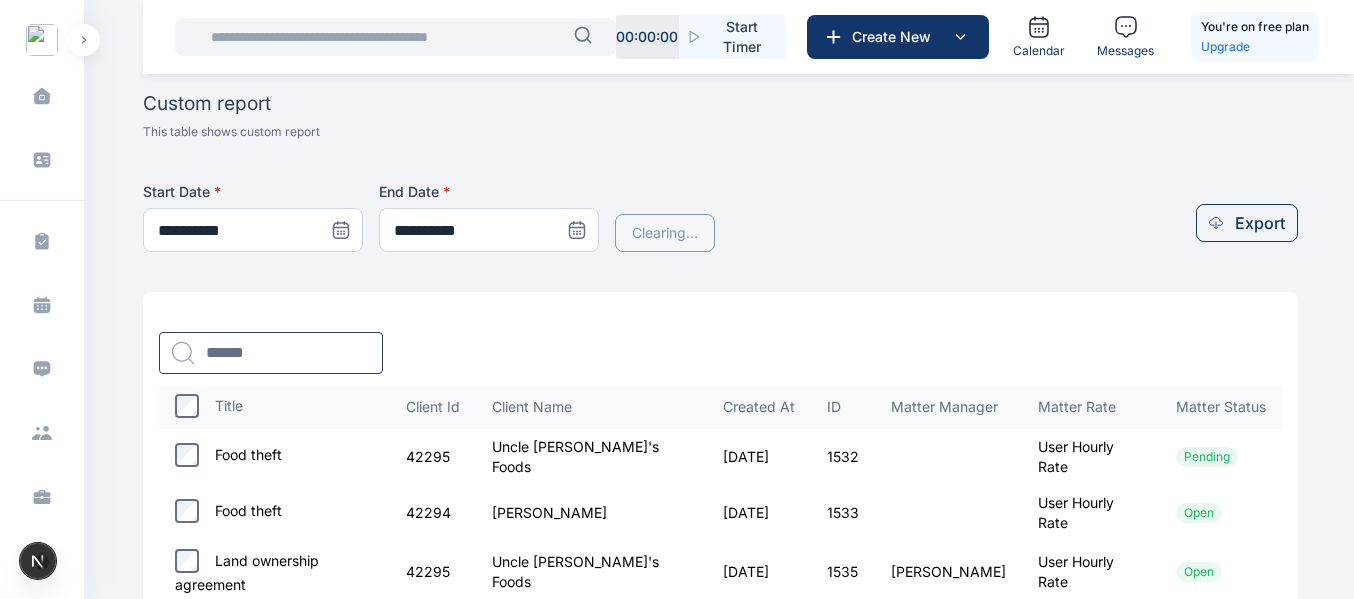 scroll, scrollTop: 765, scrollLeft: 0, axis: vertical 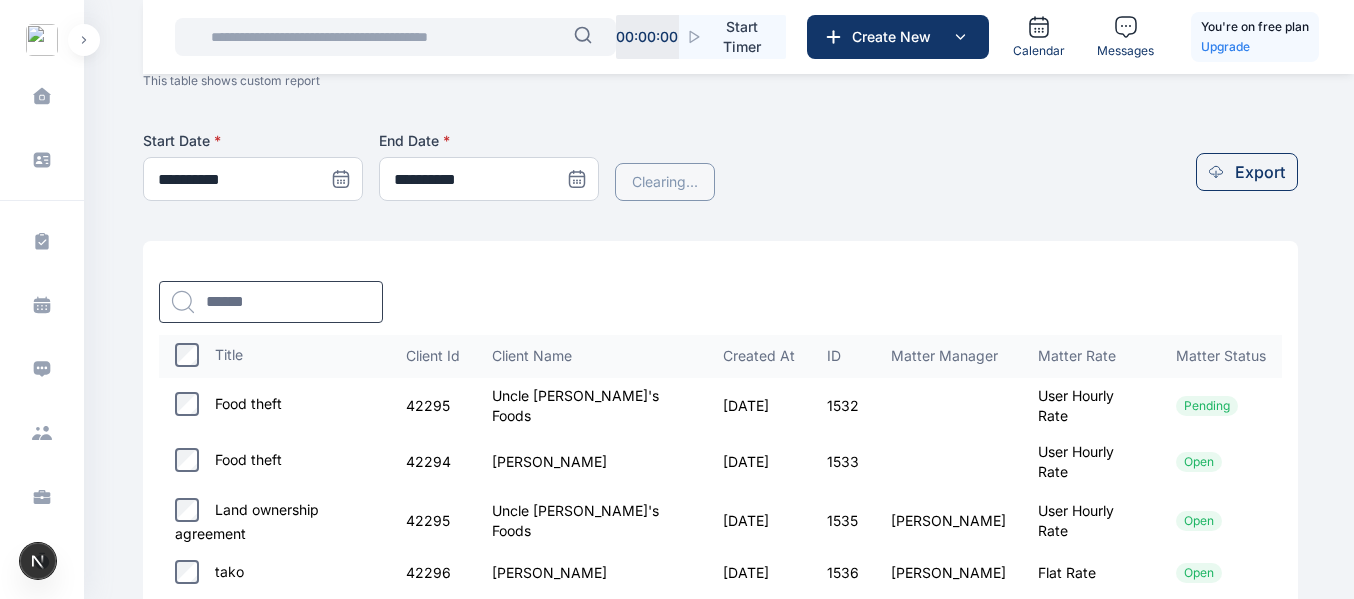type on "**********" 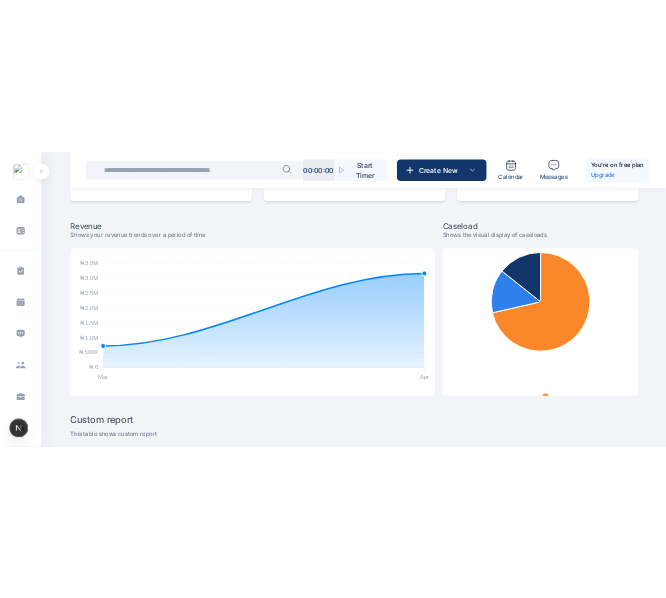 scroll, scrollTop: 271, scrollLeft: 0, axis: vertical 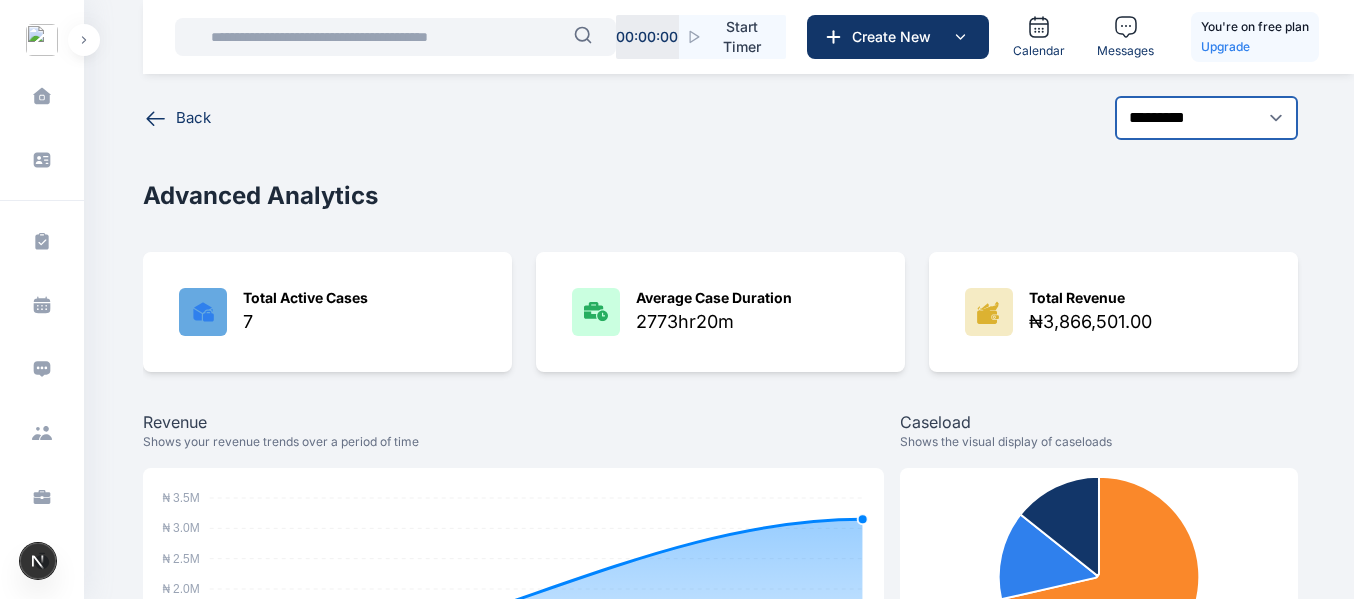 click on "**********" at bounding box center (1206, 118) 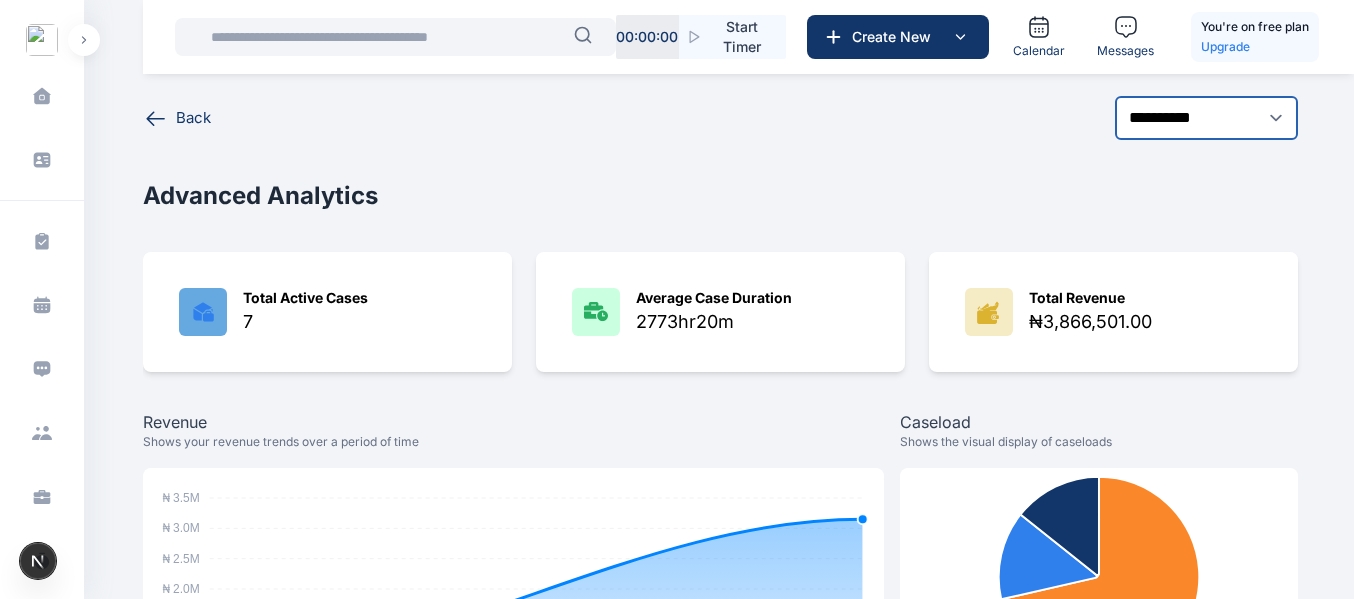 click on "**********" at bounding box center [1206, 118] 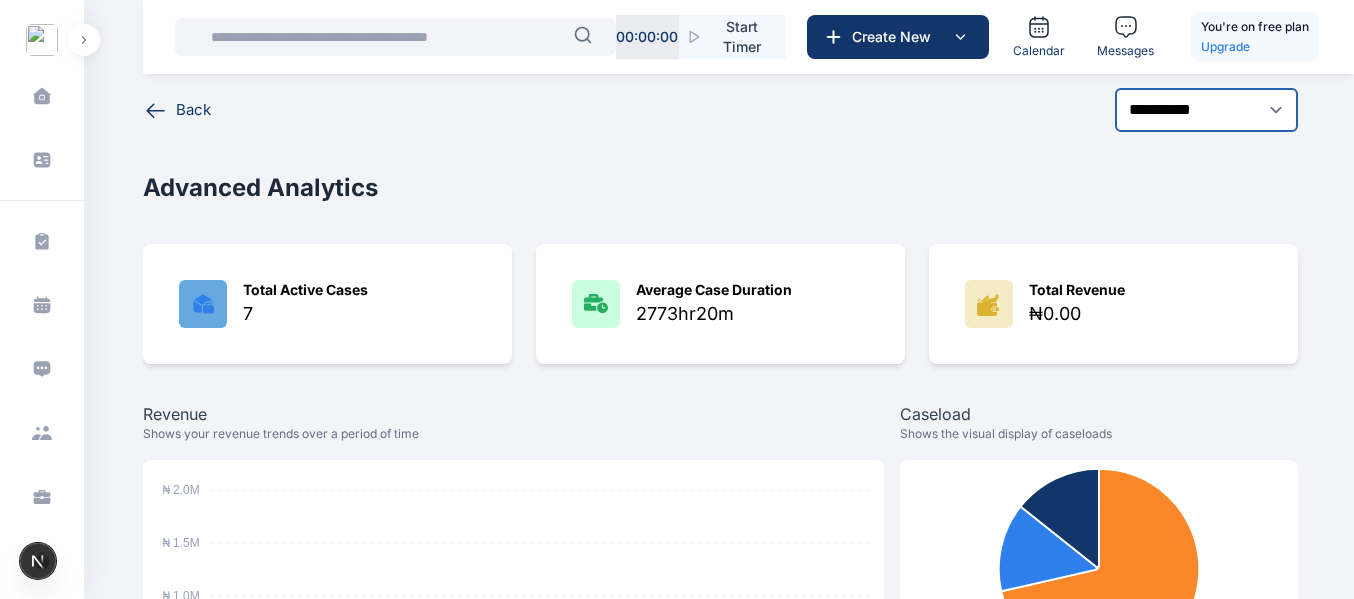 scroll, scrollTop: 0, scrollLeft: 0, axis: both 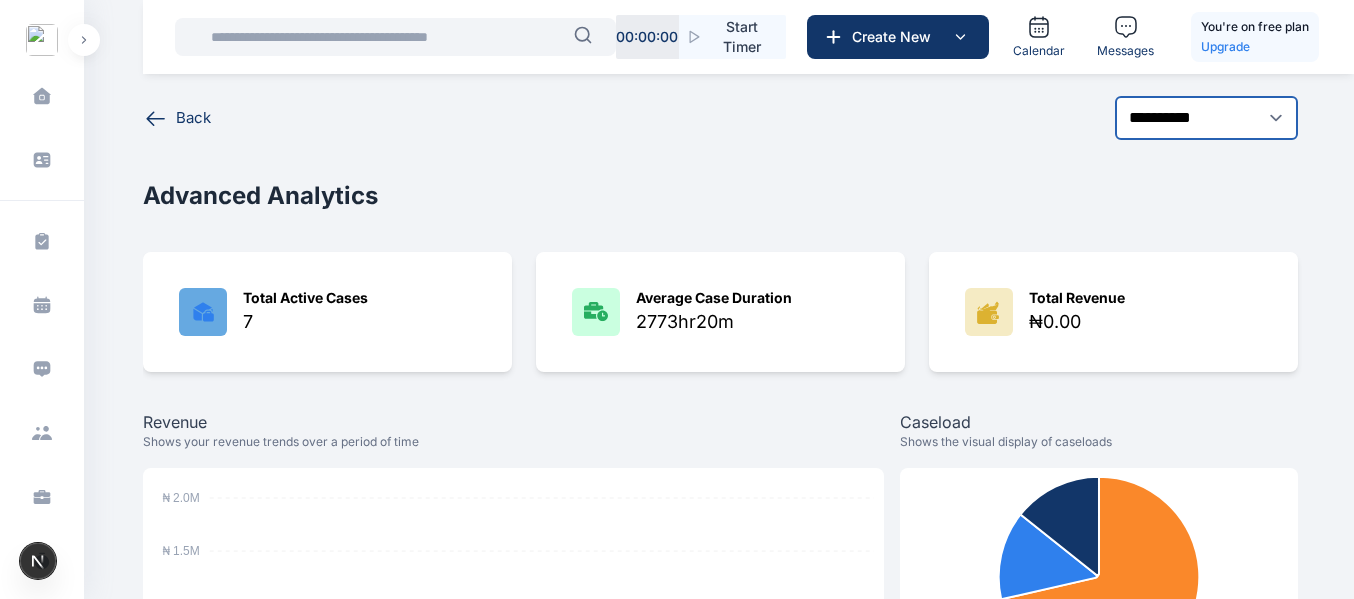 click on "**********" at bounding box center [1206, 118] 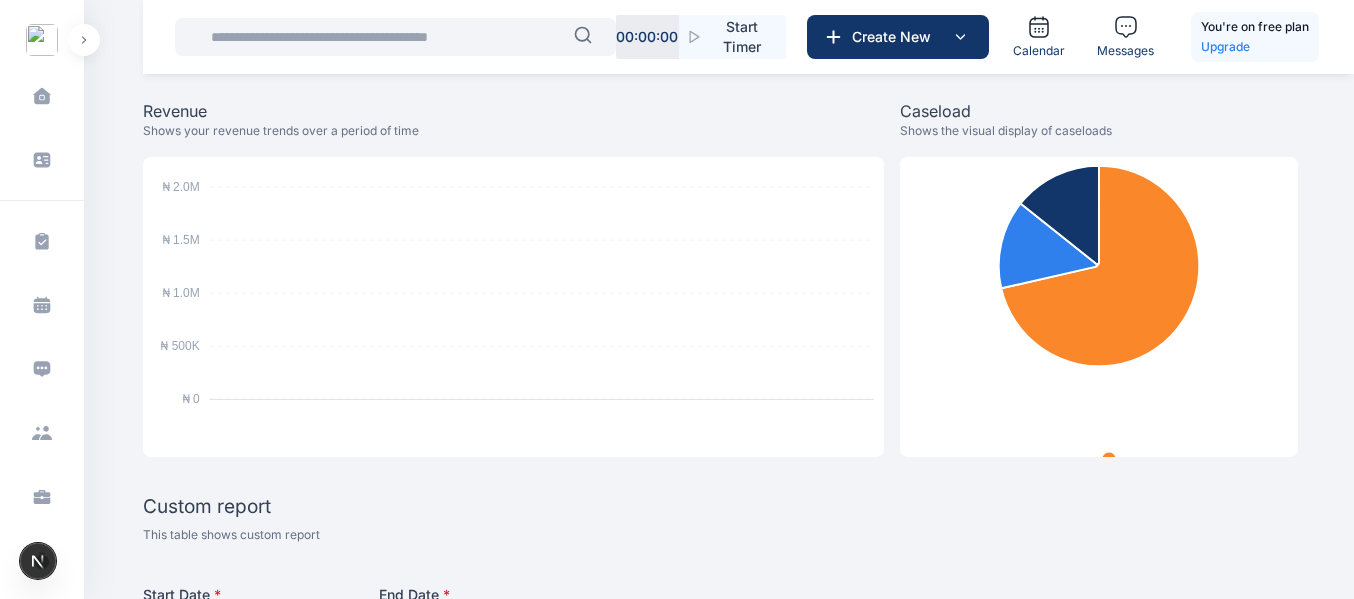 scroll, scrollTop: 0, scrollLeft: 0, axis: both 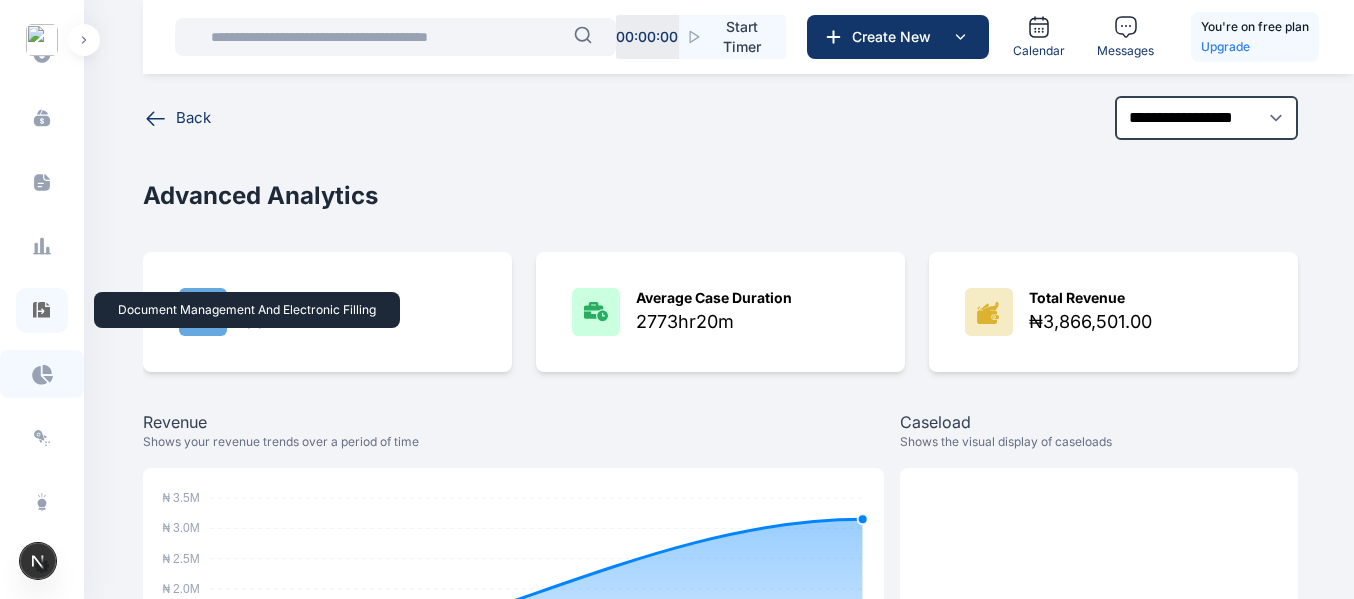 click 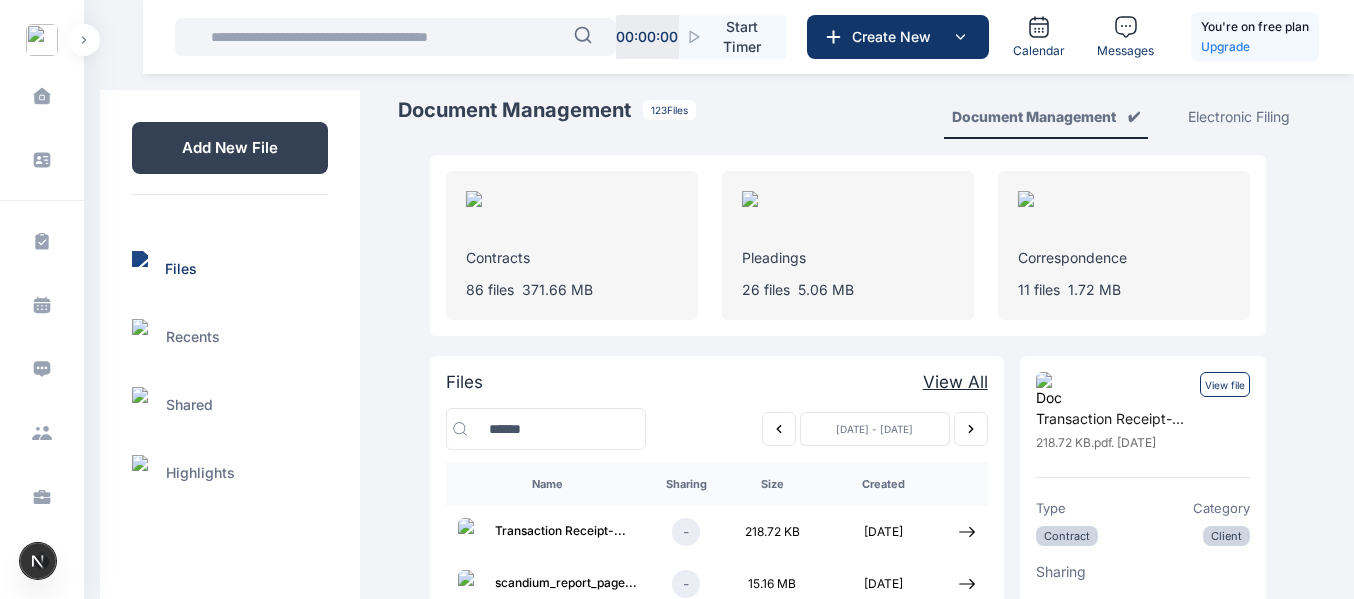drag, startPoint x: 870, startPoint y: 342, endPoint x: 260, endPoint y: 150, distance: 639.5029 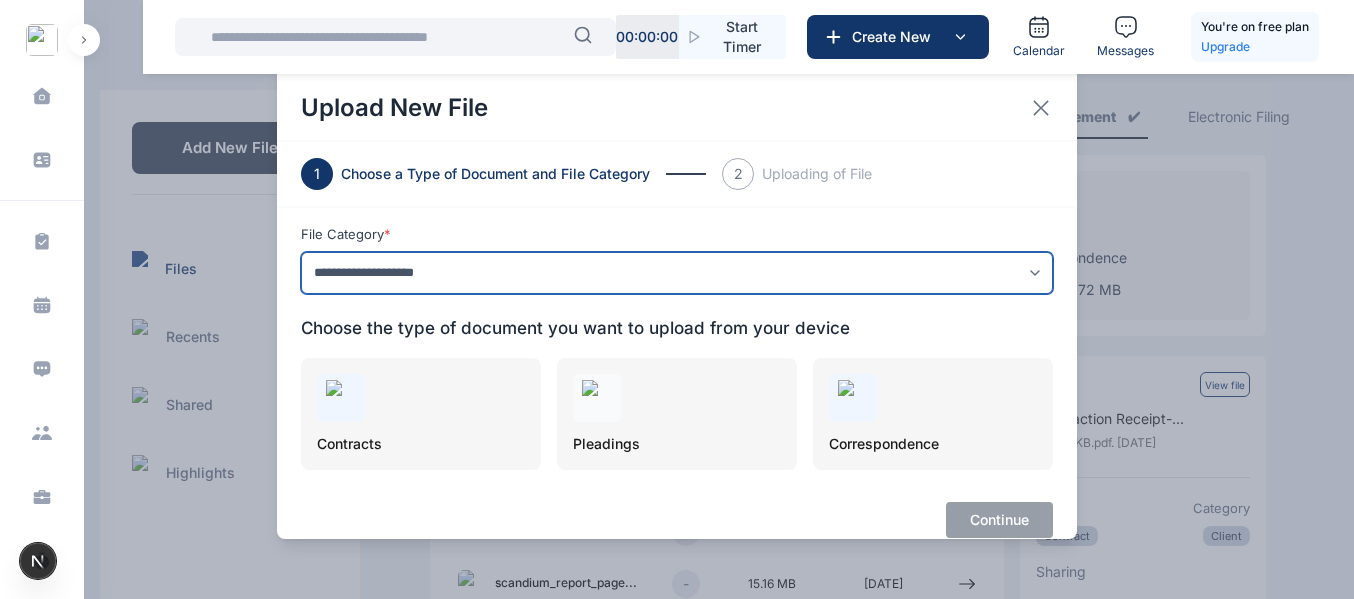 click on "**********" at bounding box center (677, 273) 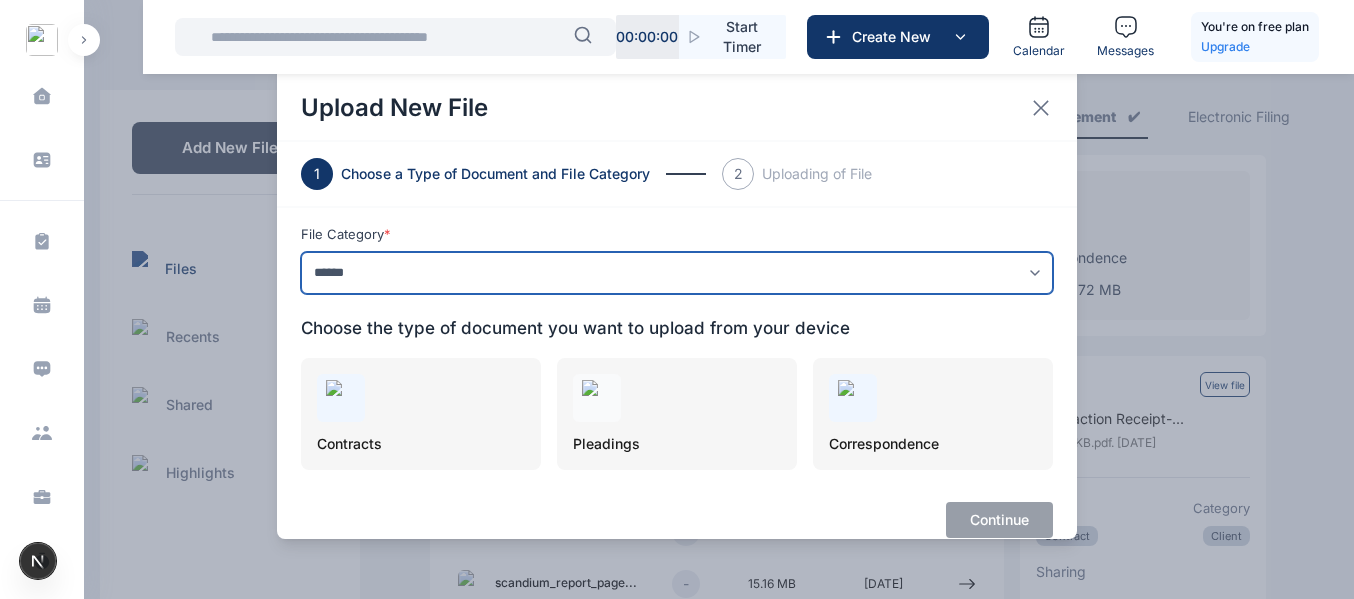 click on "**********" at bounding box center [677, 273] 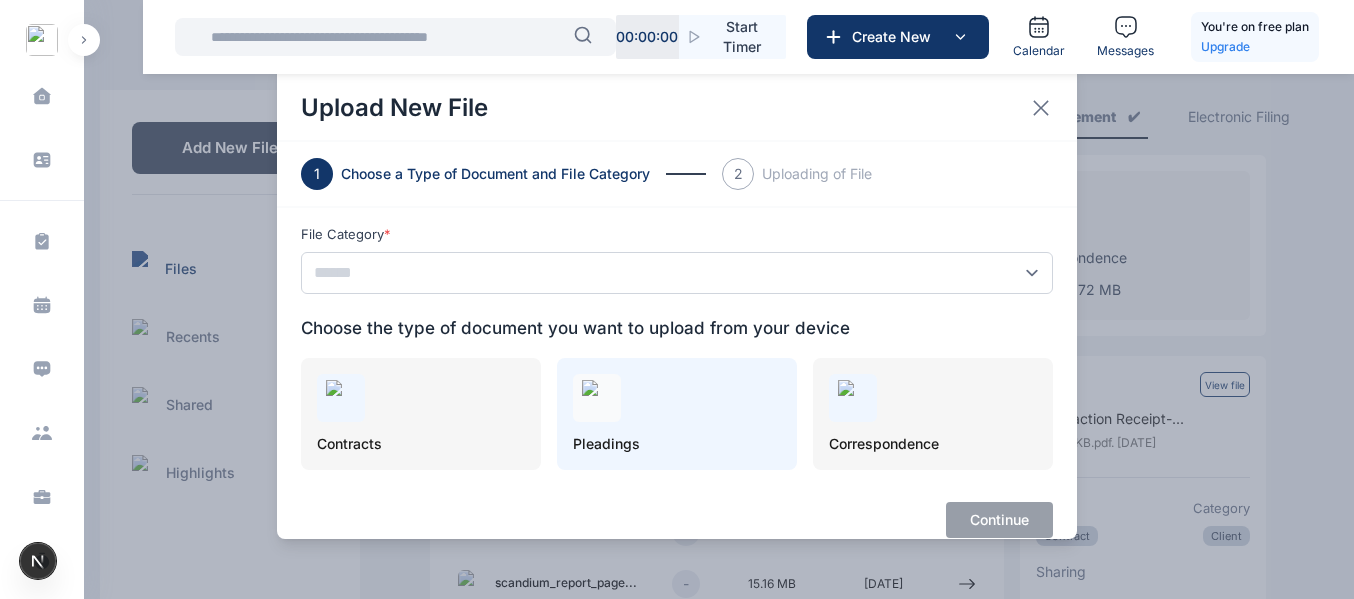 click on "Pleadings" at bounding box center (677, 414) 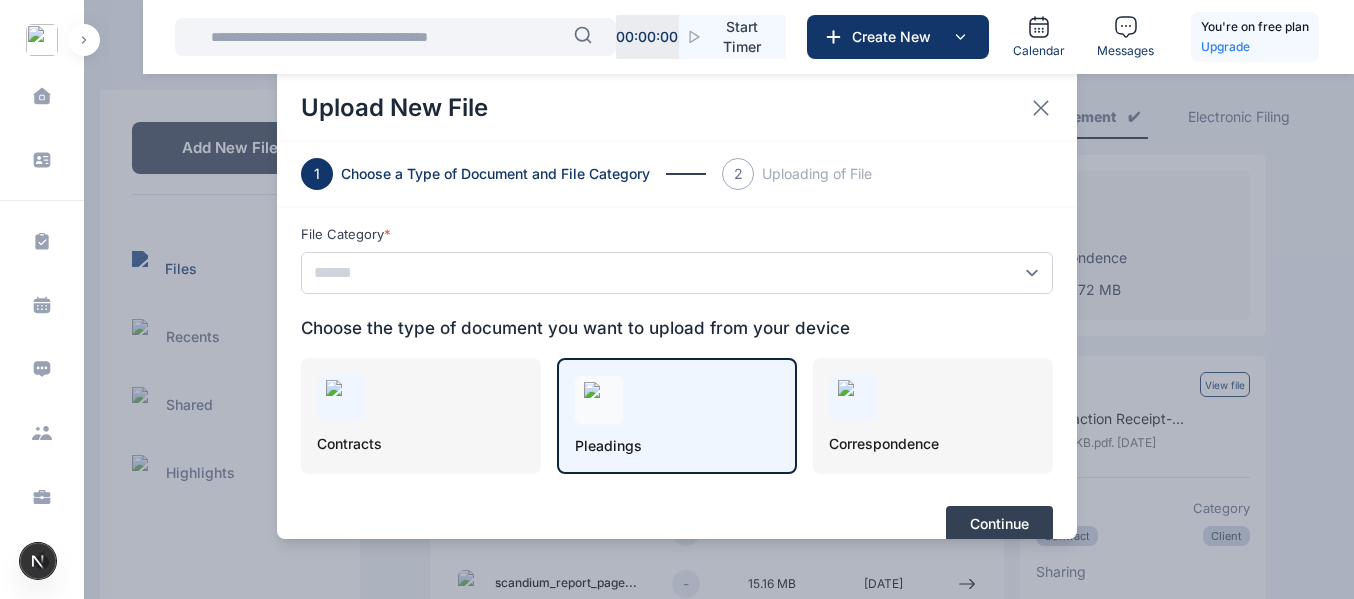click on "Continue" at bounding box center (999, 524) 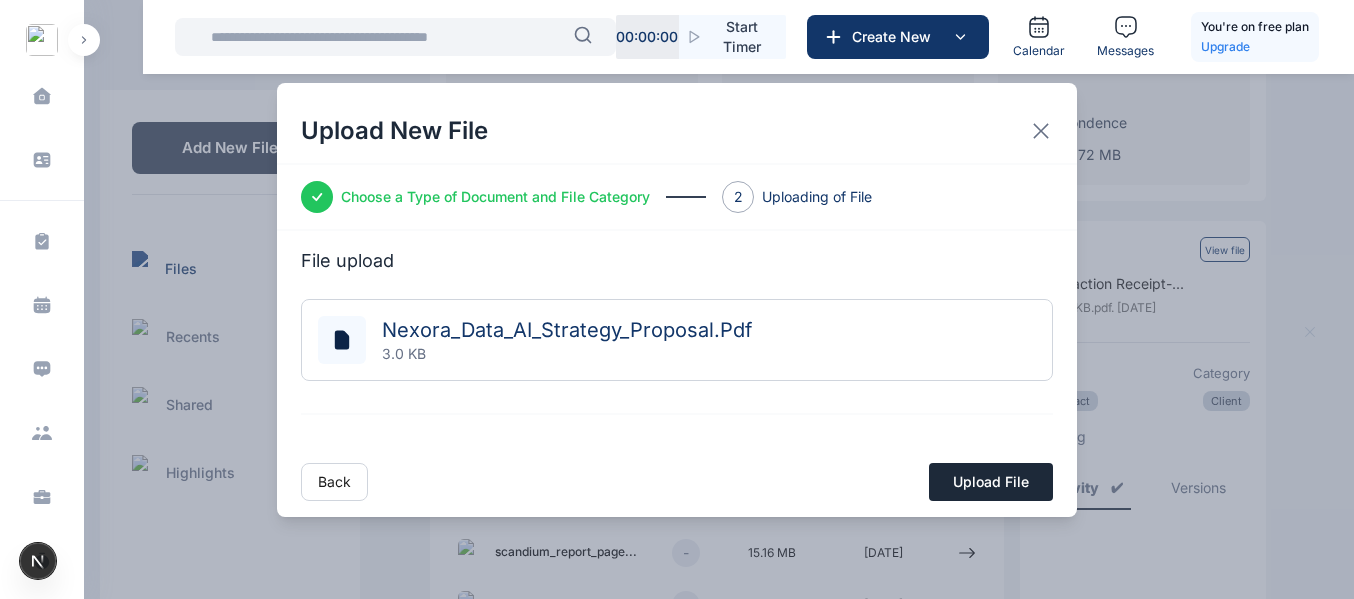 scroll, scrollTop: 136, scrollLeft: 0, axis: vertical 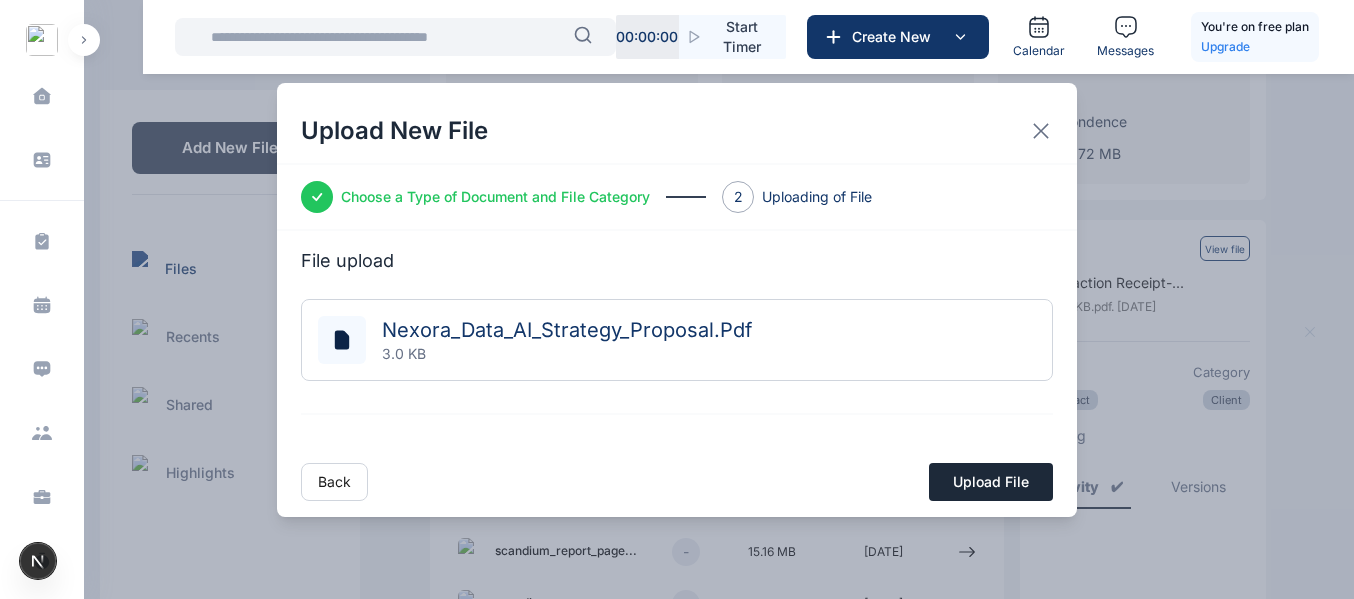 click on "Upload File" at bounding box center [991, 482] 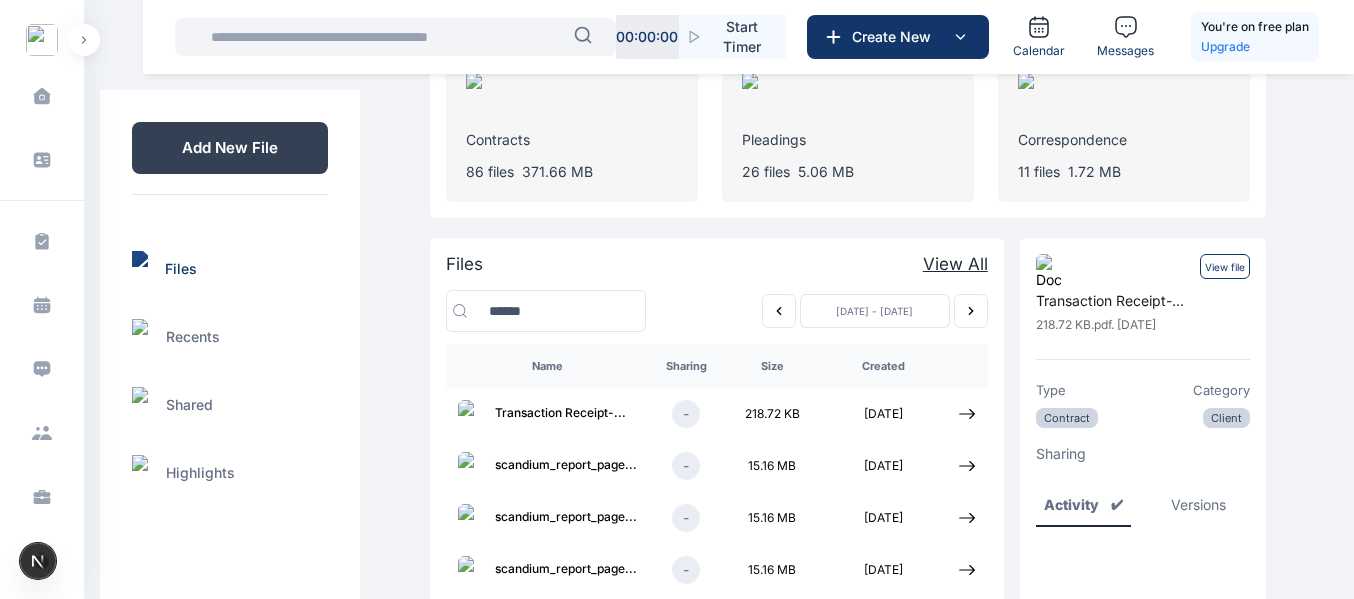 scroll, scrollTop: 231, scrollLeft: 0, axis: vertical 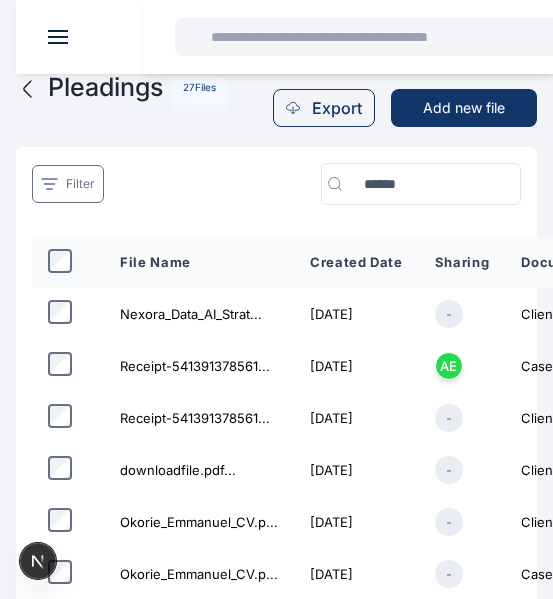 click 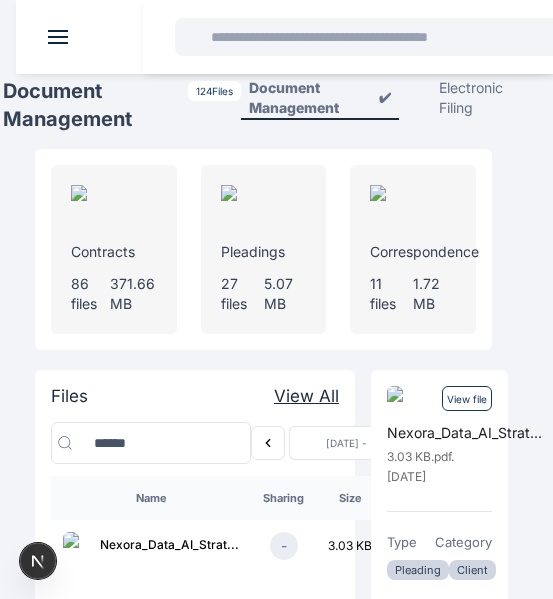 scroll, scrollTop: 0, scrollLeft: 20, axis: horizontal 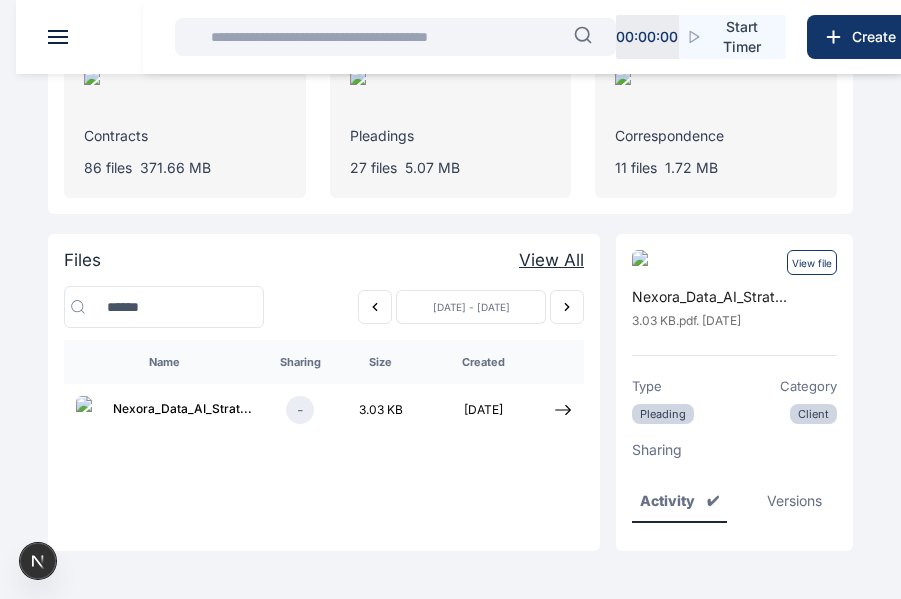 click on "Versions" at bounding box center [794, 501] 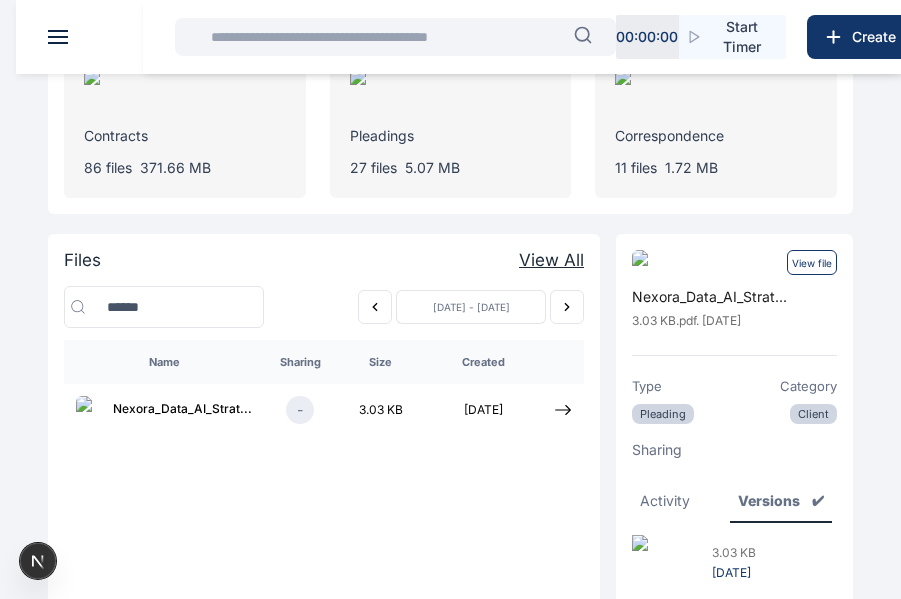 click on "Activity" at bounding box center (665, 501) 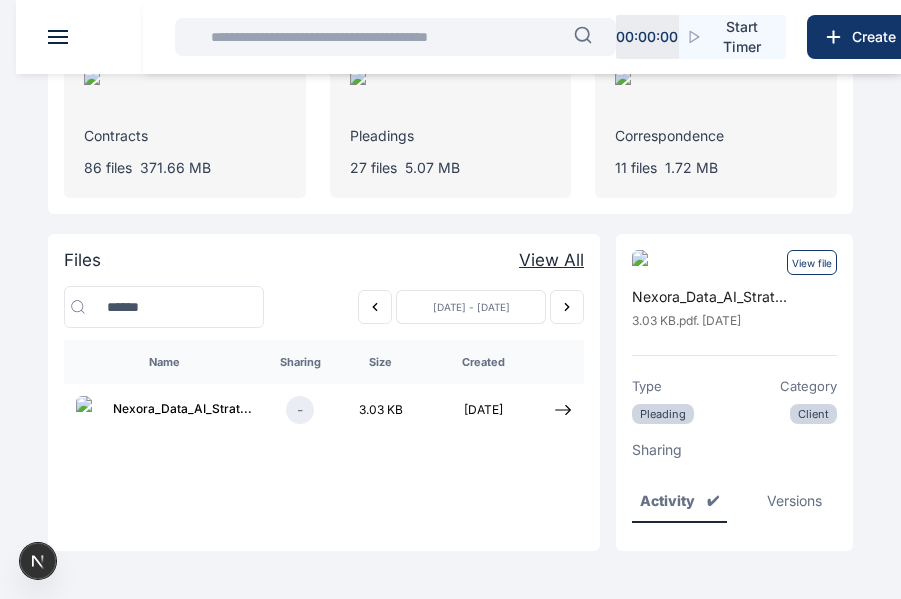 scroll, scrollTop: 0, scrollLeft: 0, axis: both 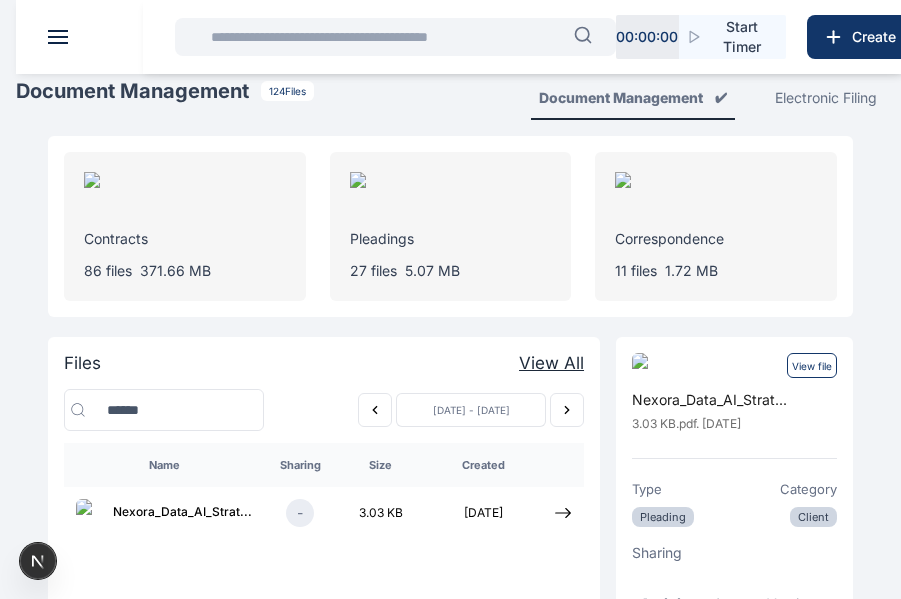 click on "Contracts" at bounding box center [185, 239] 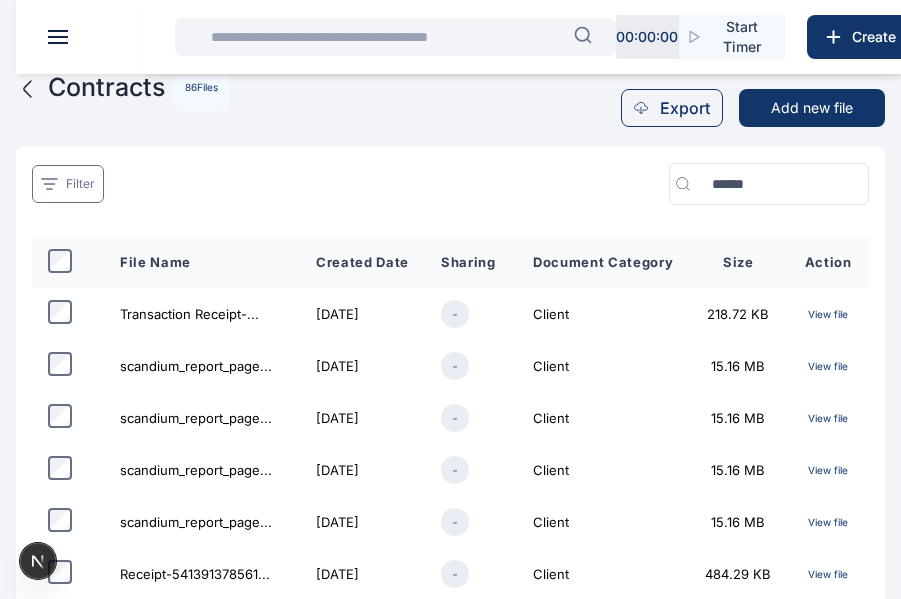 click on "Add new file" at bounding box center (812, 108) 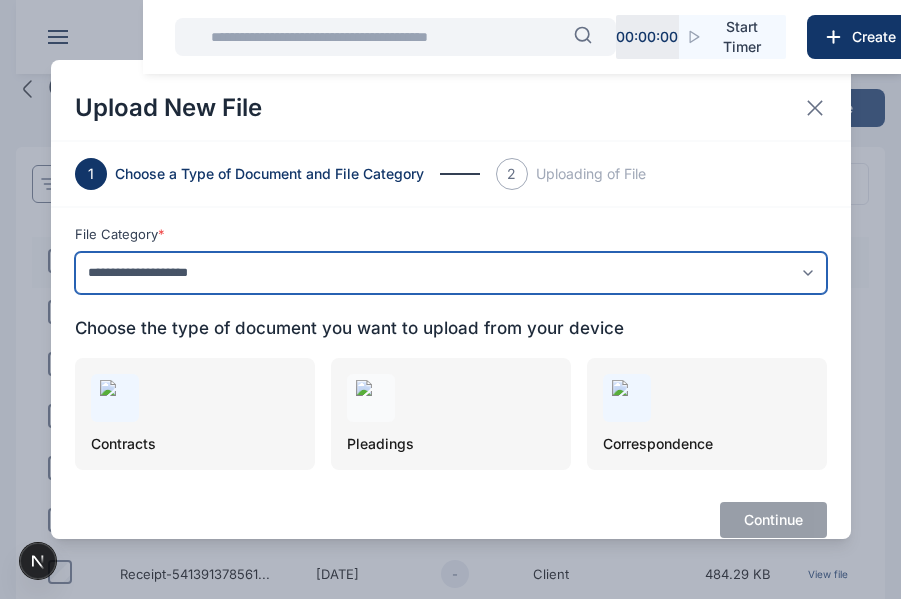click on "**********" at bounding box center (451, 273) 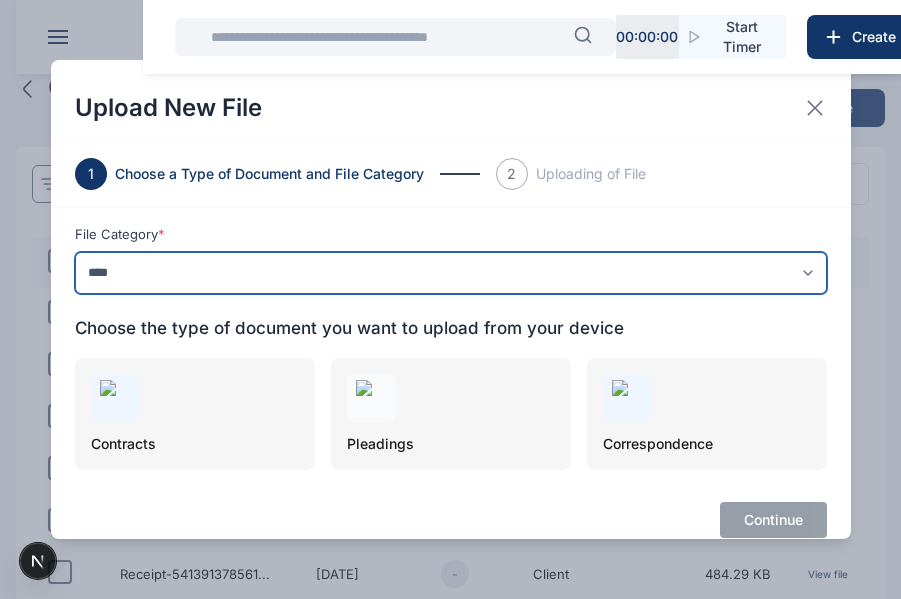 click on "**********" at bounding box center (451, 273) 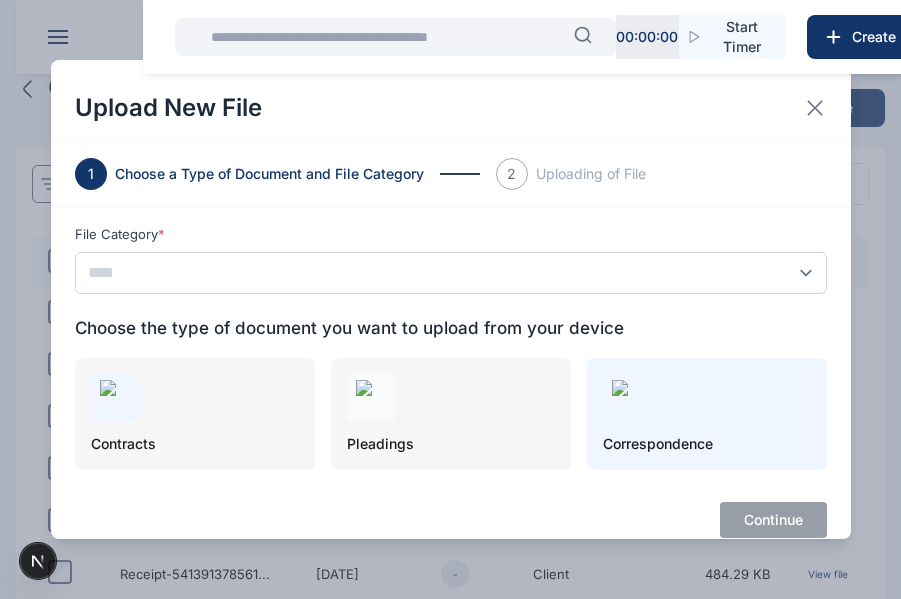 click on "Correspondence" at bounding box center (707, 444) 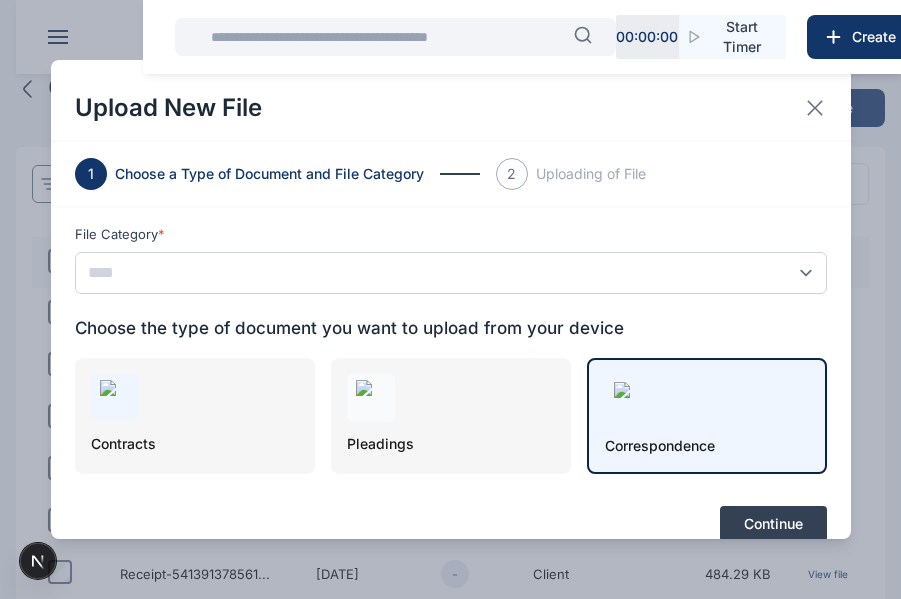 click on "Continue" at bounding box center [773, 524] 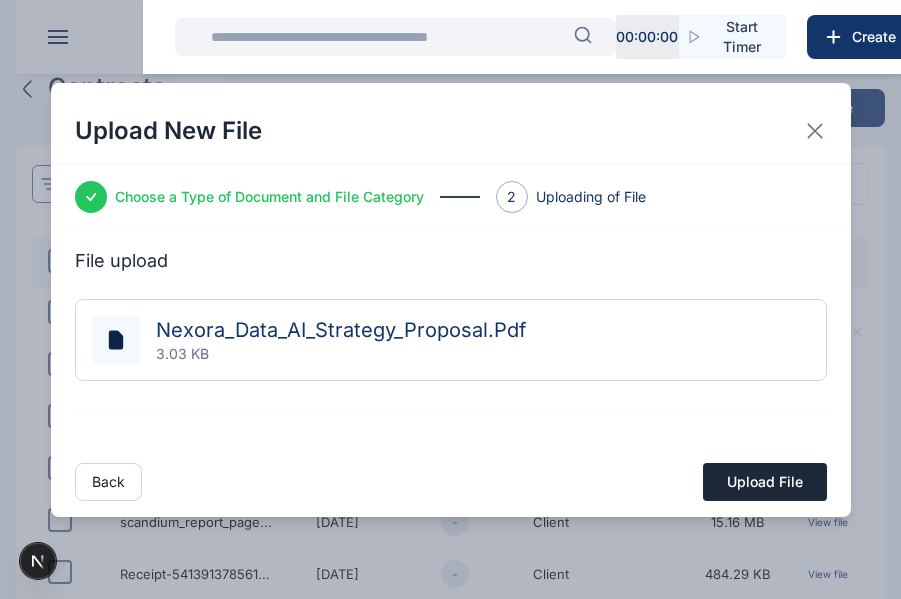 click on "Upload File" at bounding box center [765, 482] 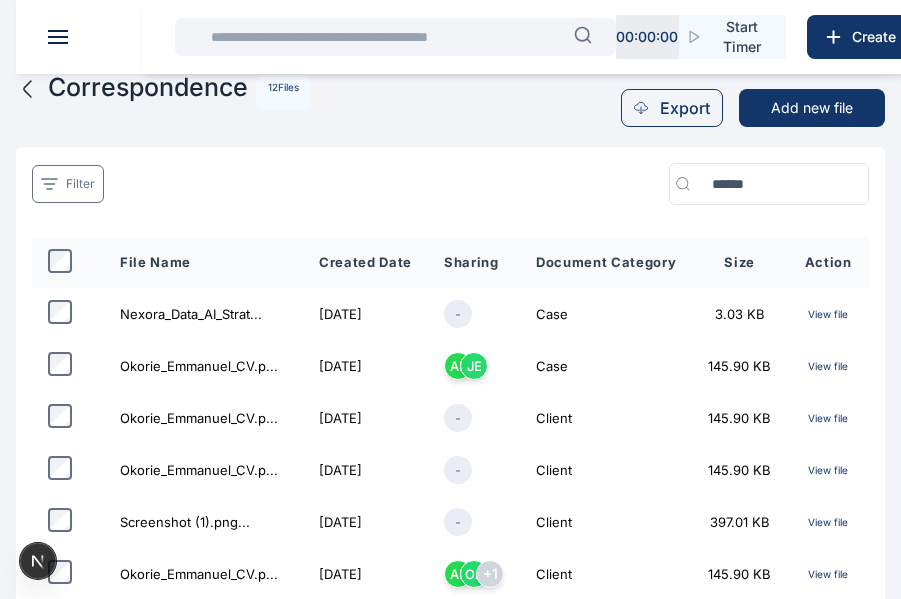 click on "Correspondence 12  Files Export Add new file" at bounding box center (450, 102) 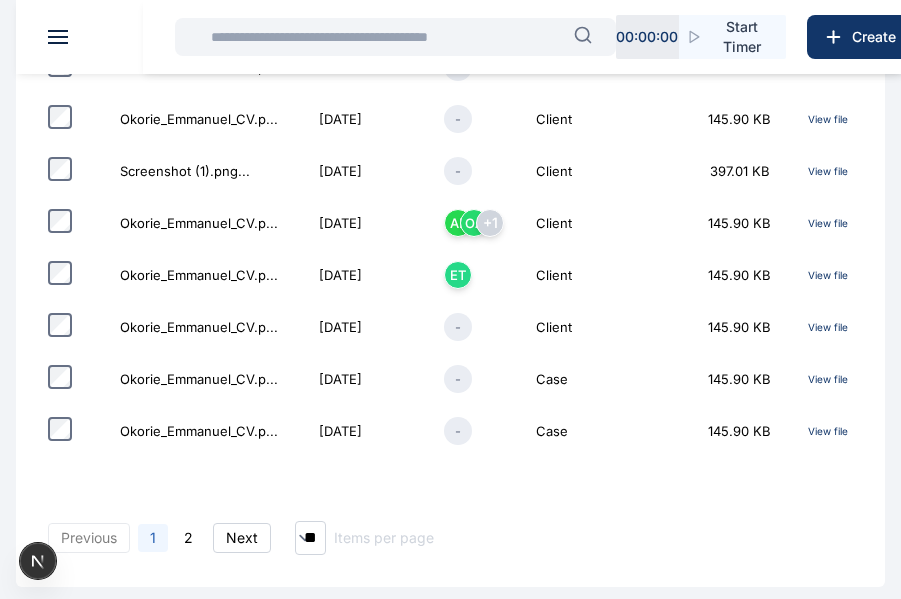 scroll, scrollTop: 371, scrollLeft: 0, axis: vertical 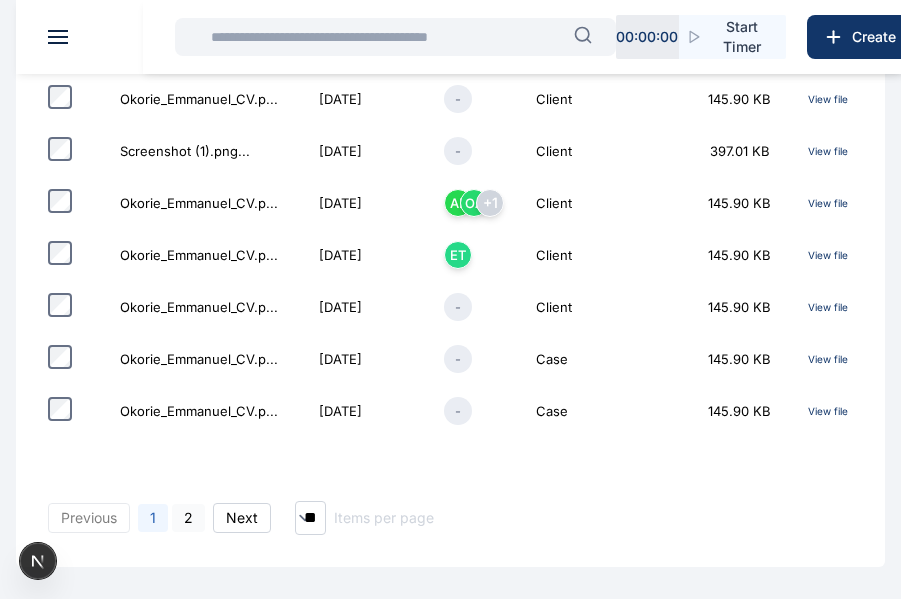click on "2" at bounding box center [188, 518] 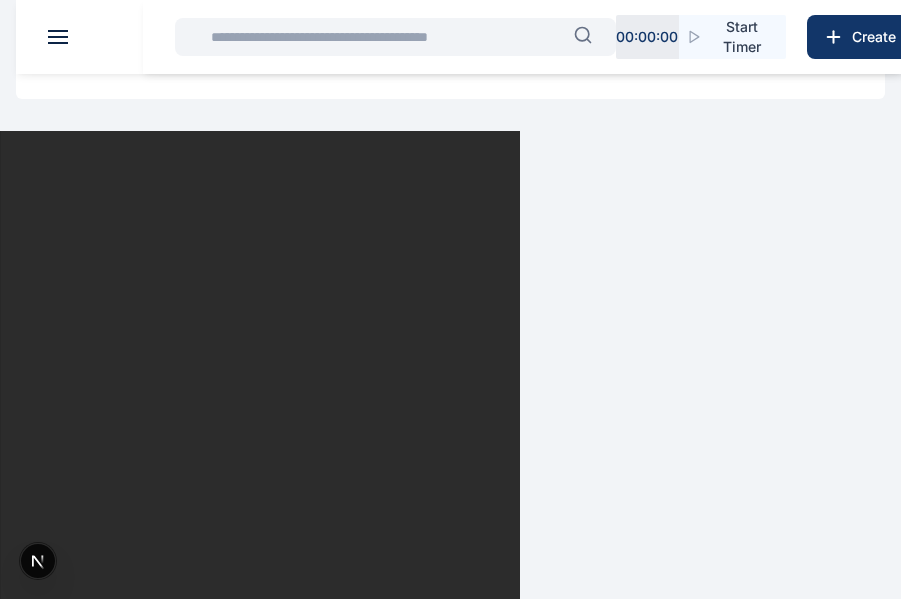 scroll, scrollTop: 0, scrollLeft: 0, axis: both 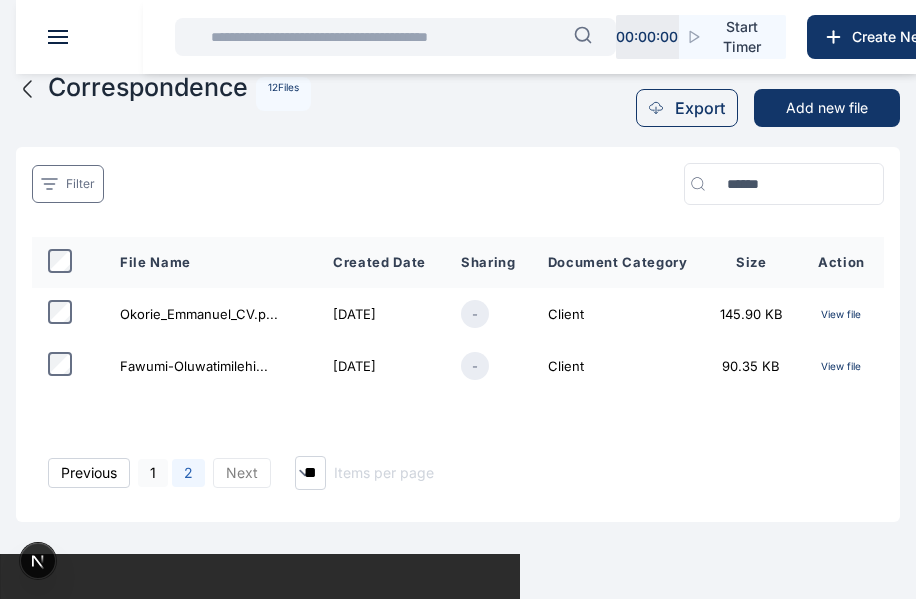 click on "1" at bounding box center (153, 473) 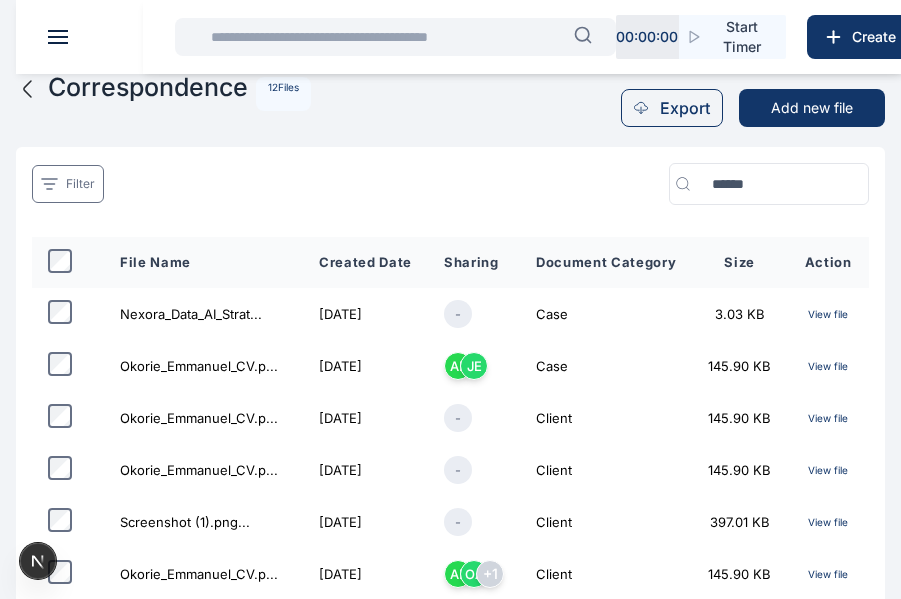 click 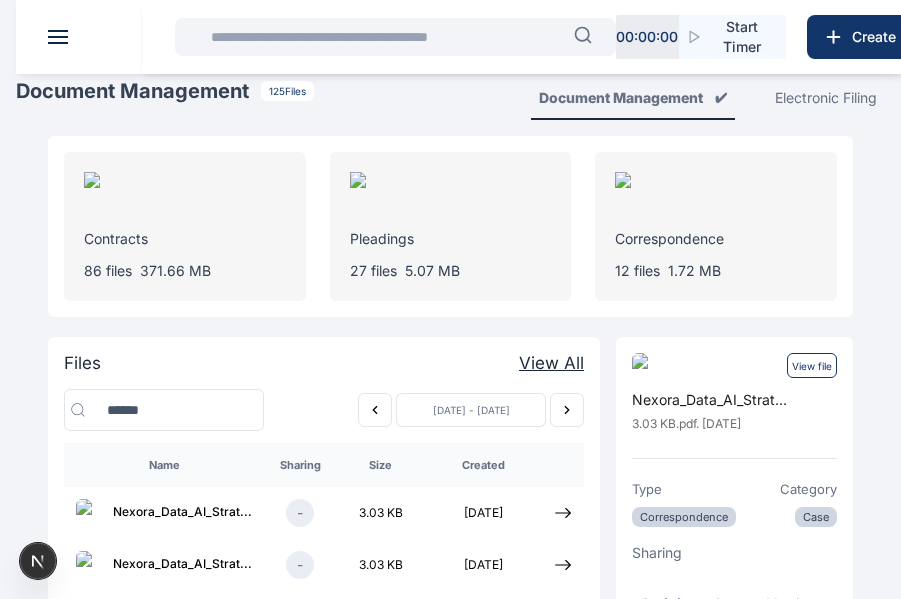 click at bounding box center (466, 37) 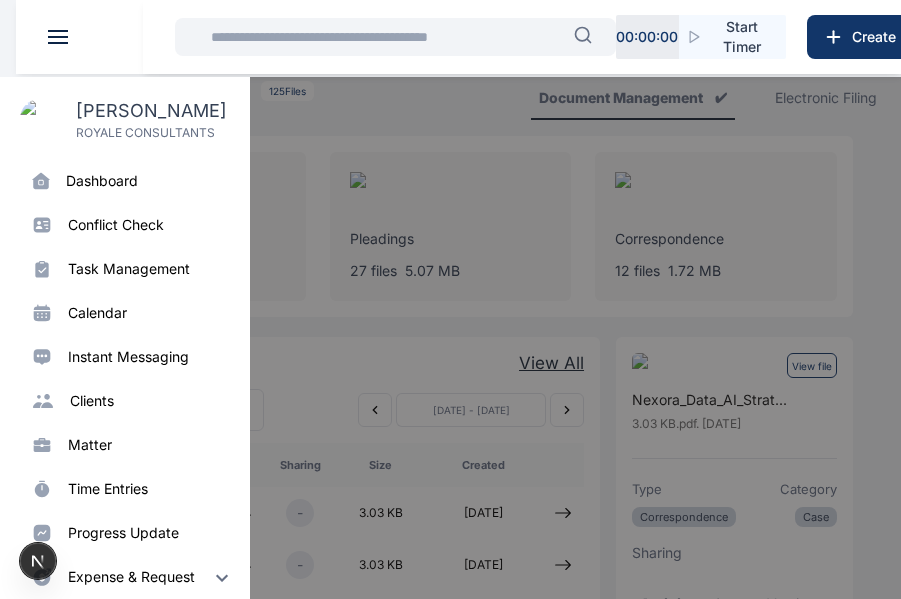 scroll, scrollTop: 292, scrollLeft: 0, axis: vertical 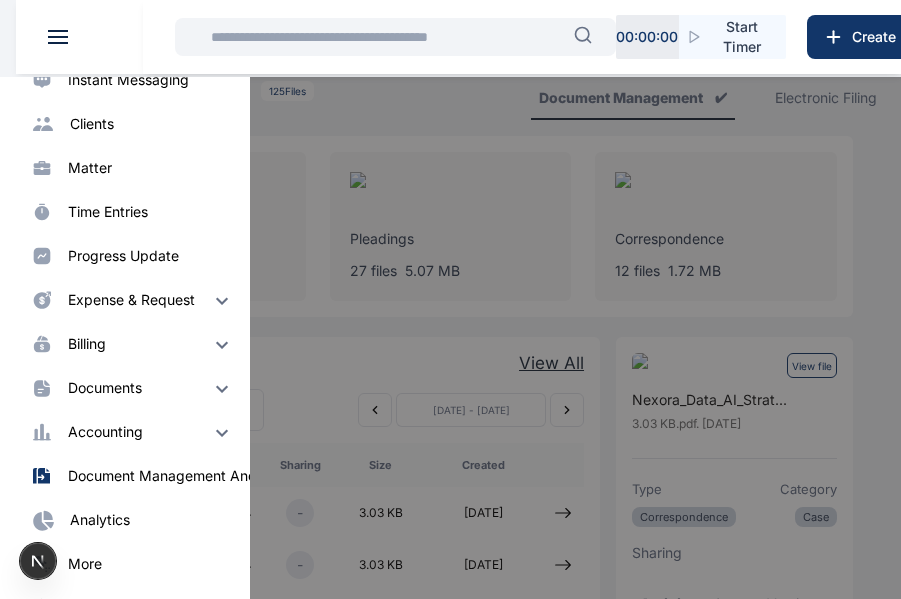 click on "Analytics" at bounding box center (100, 520) 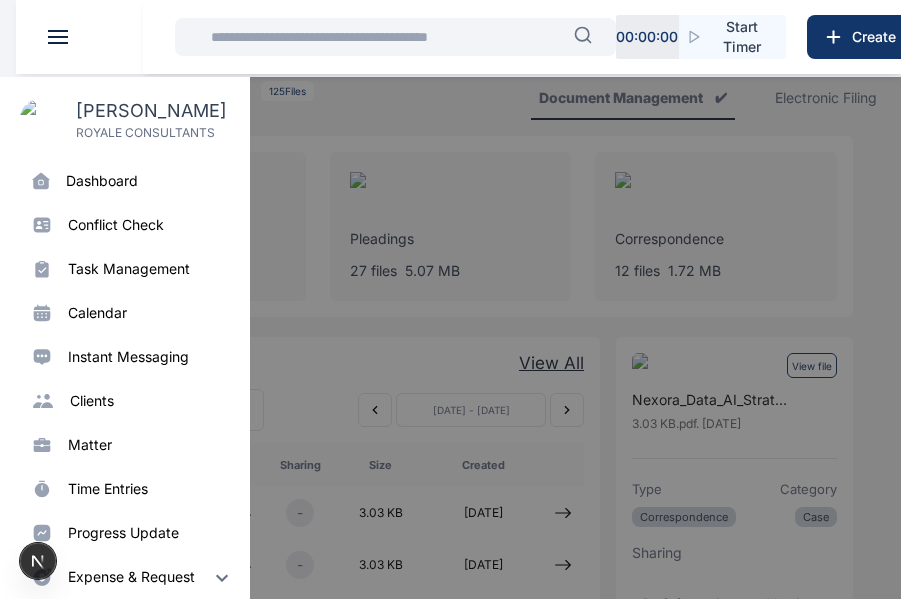 scroll, scrollTop: 292, scrollLeft: 0, axis: vertical 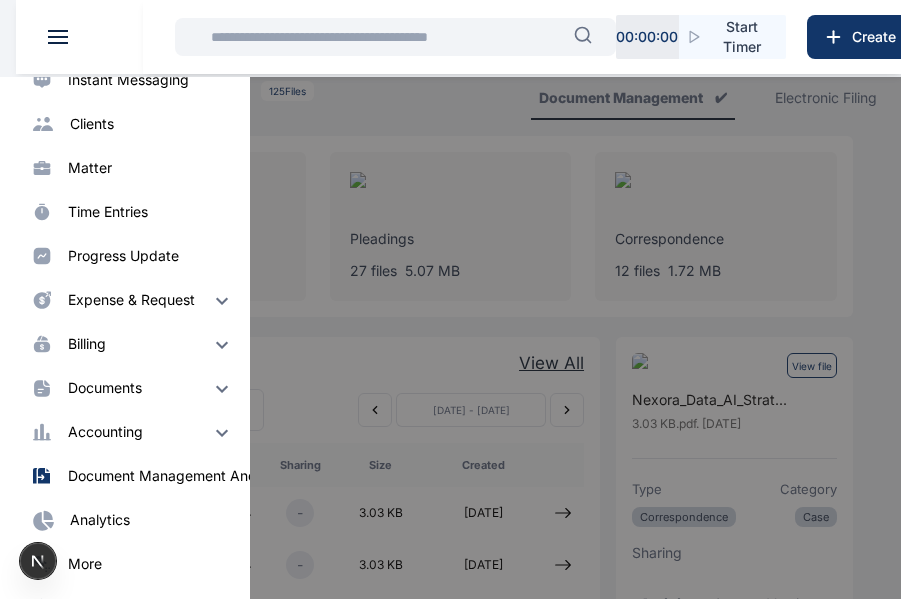 click on "Analytics" at bounding box center (100, 520) 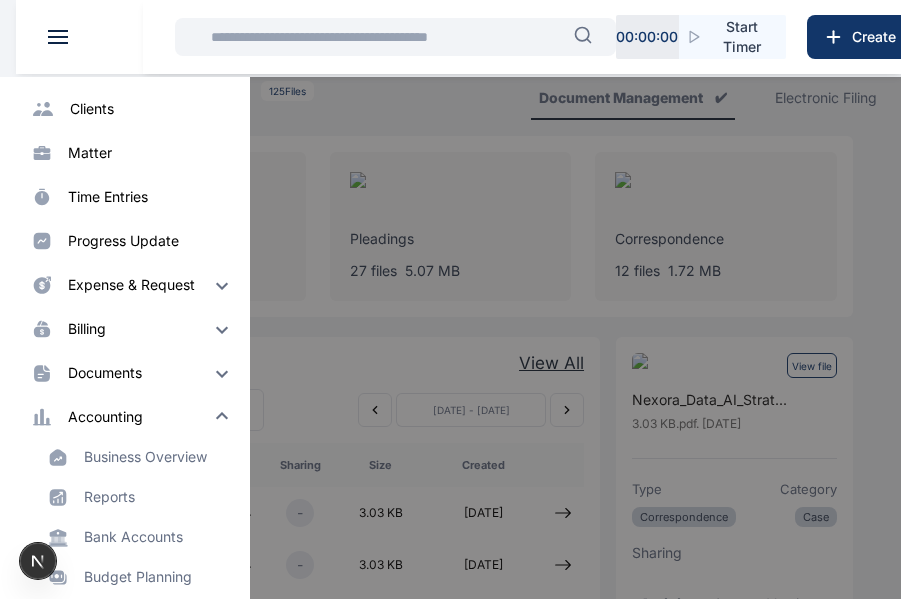 click on "accounting" at bounding box center [105, 417] 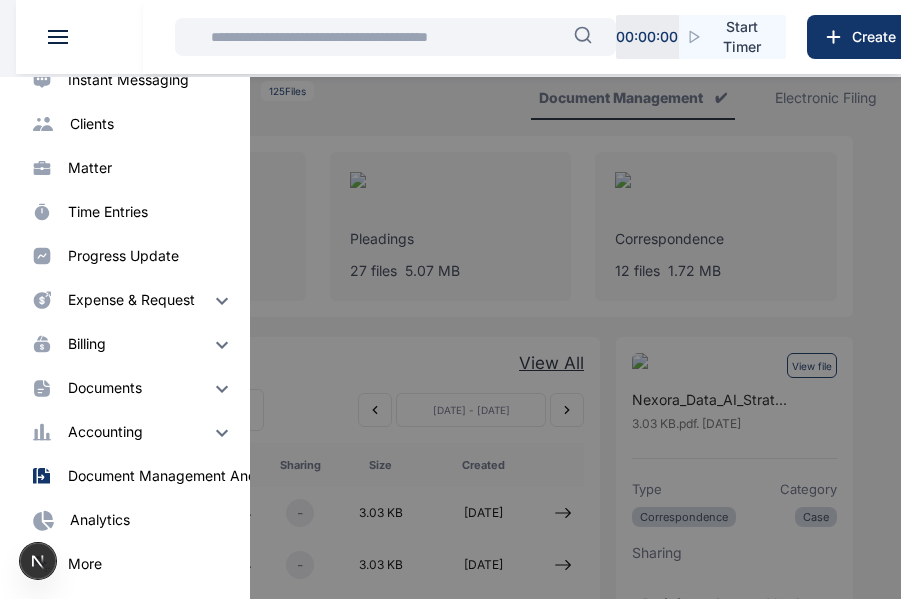 scroll, scrollTop: 0, scrollLeft: 0, axis: both 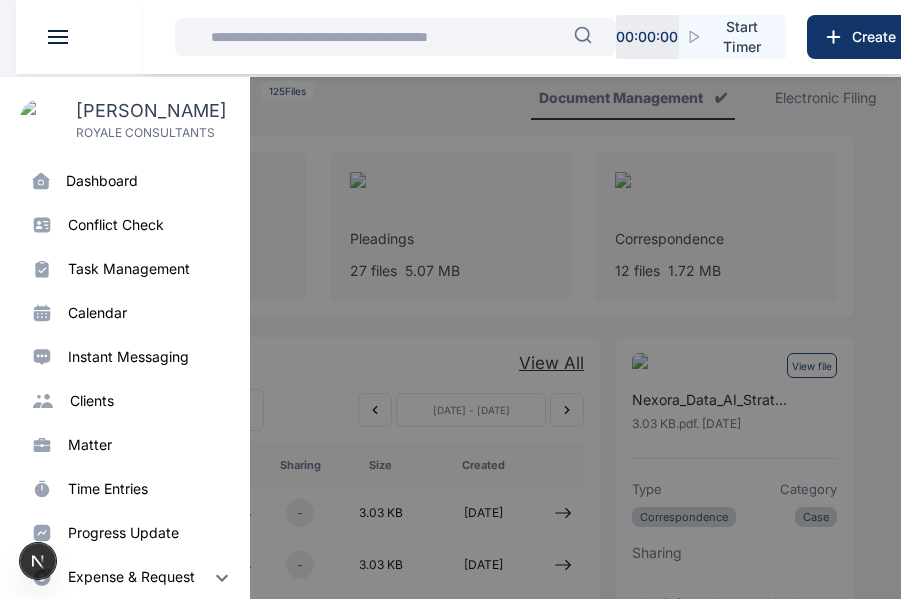 click on "Instant Messaging" at bounding box center [128, 357] 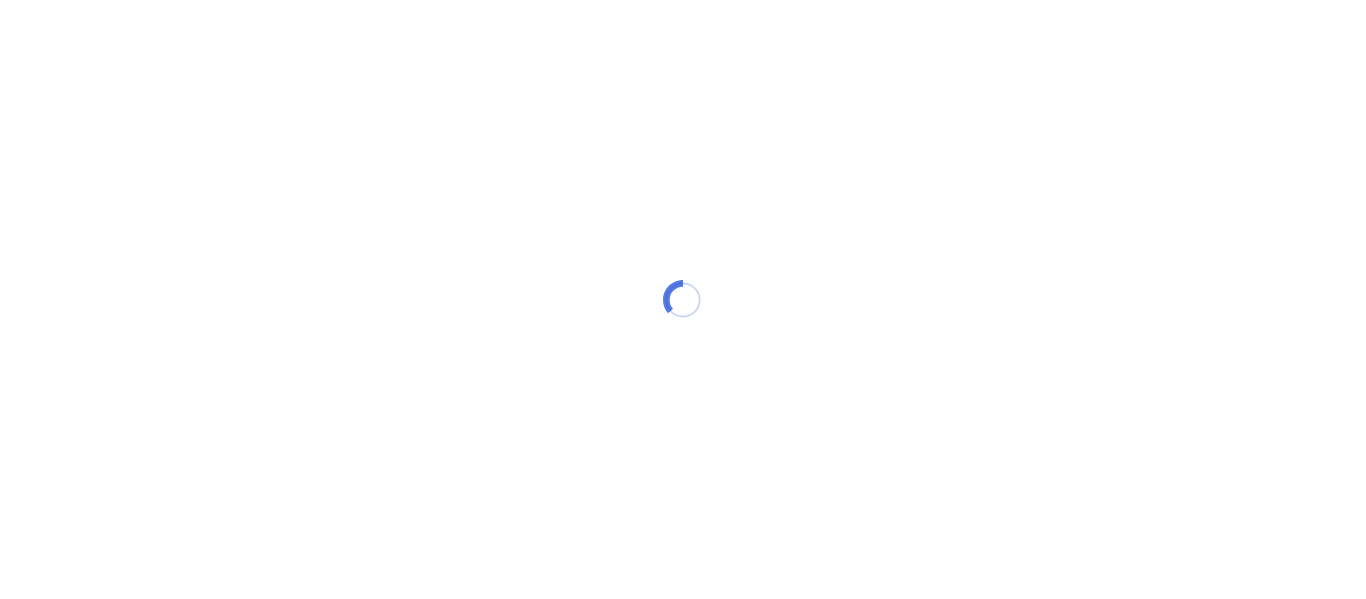 scroll, scrollTop: 0, scrollLeft: 0, axis: both 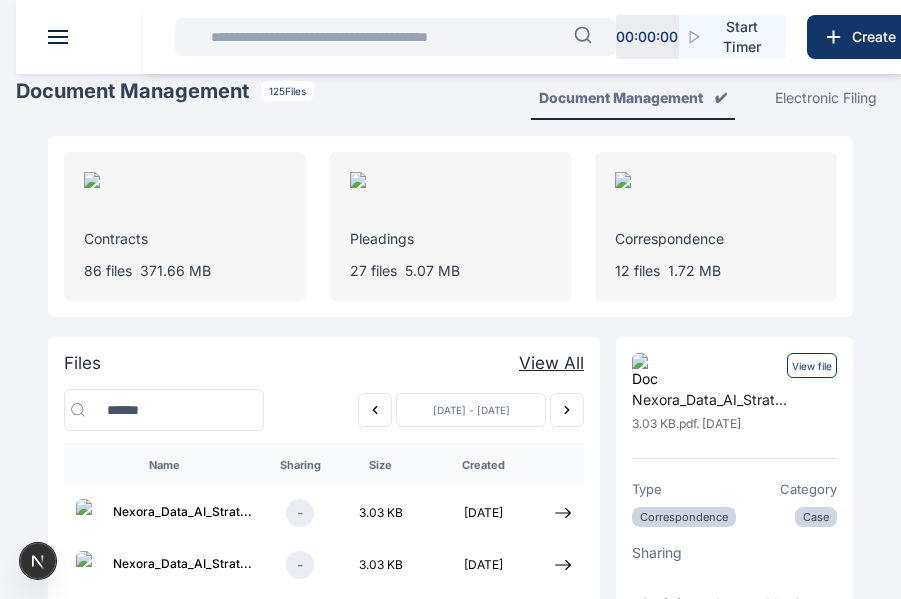 click at bounding box center (466, 37) 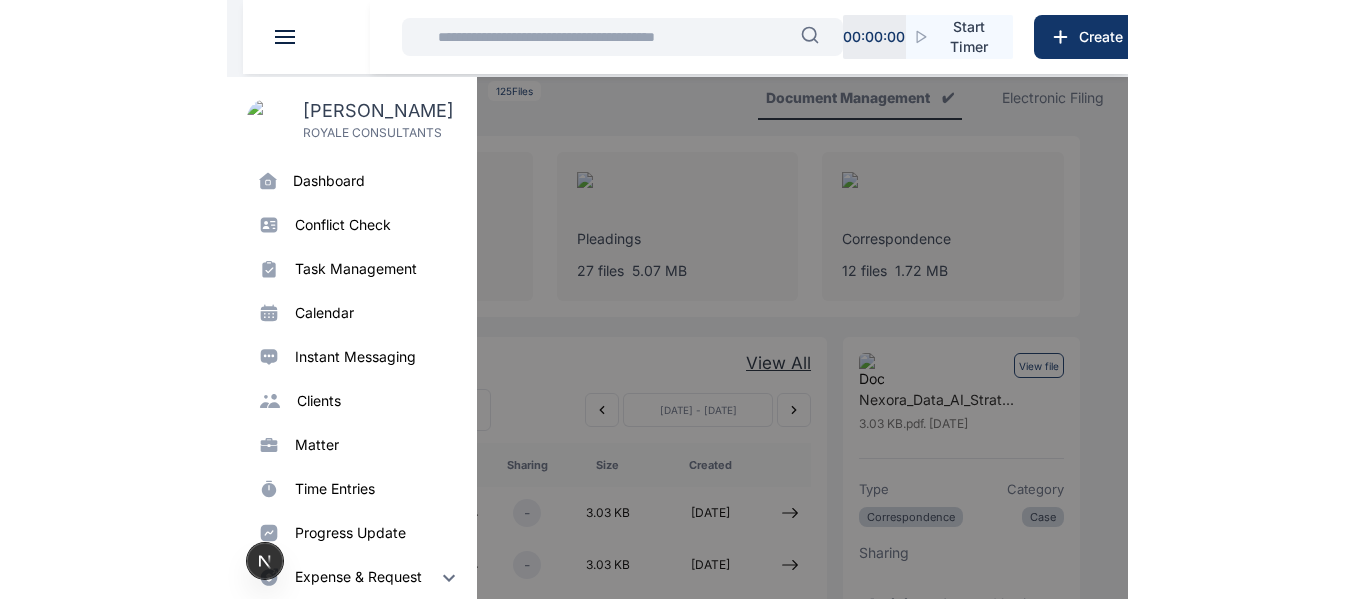 scroll, scrollTop: 292, scrollLeft: 0, axis: vertical 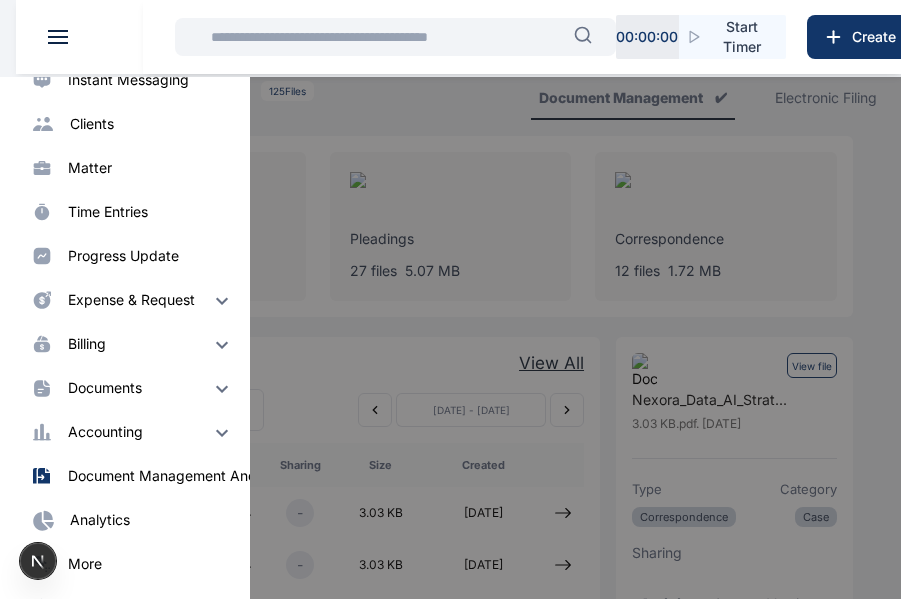 click on "Analytics" at bounding box center [100, 520] 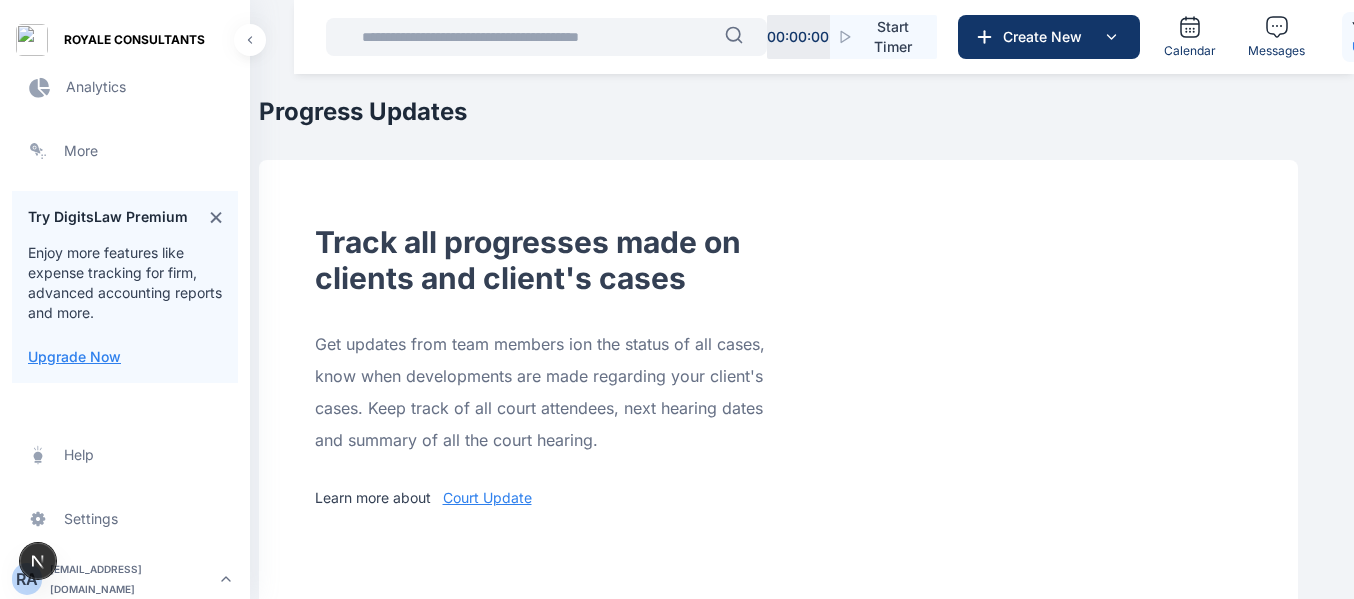 scroll, scrollTop: 702, scrollLeft: 0, axis: vertical 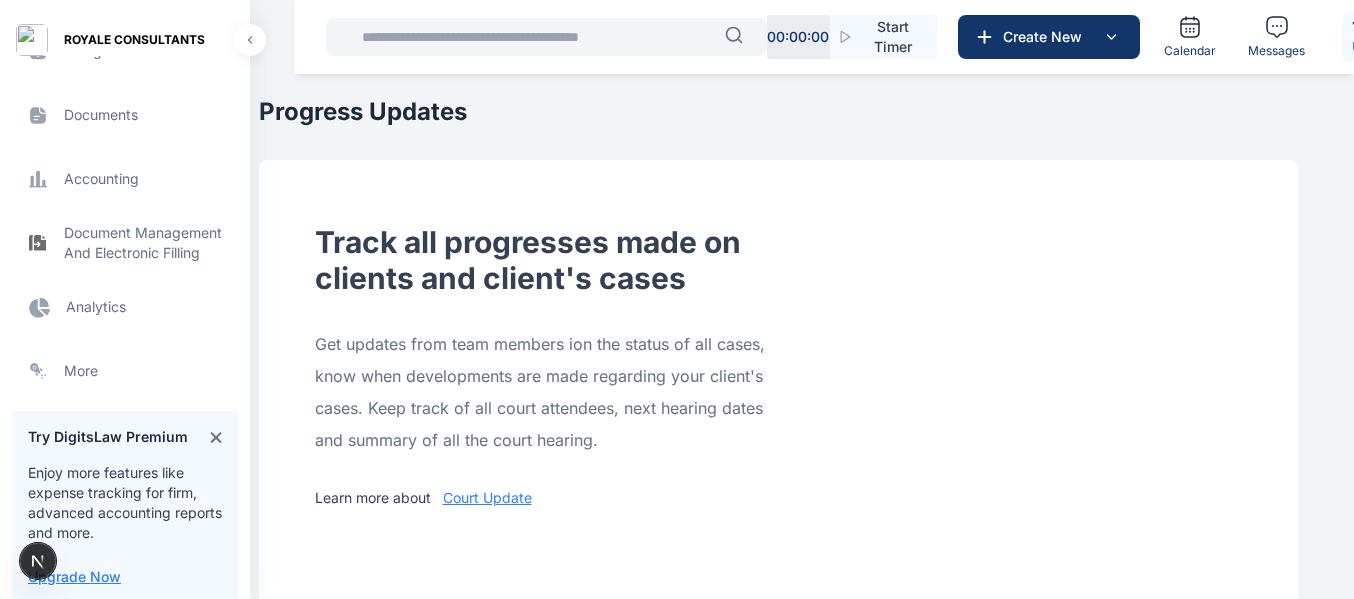 click on "Analytics Analytics Analytics" at bounding box center [125, 307] 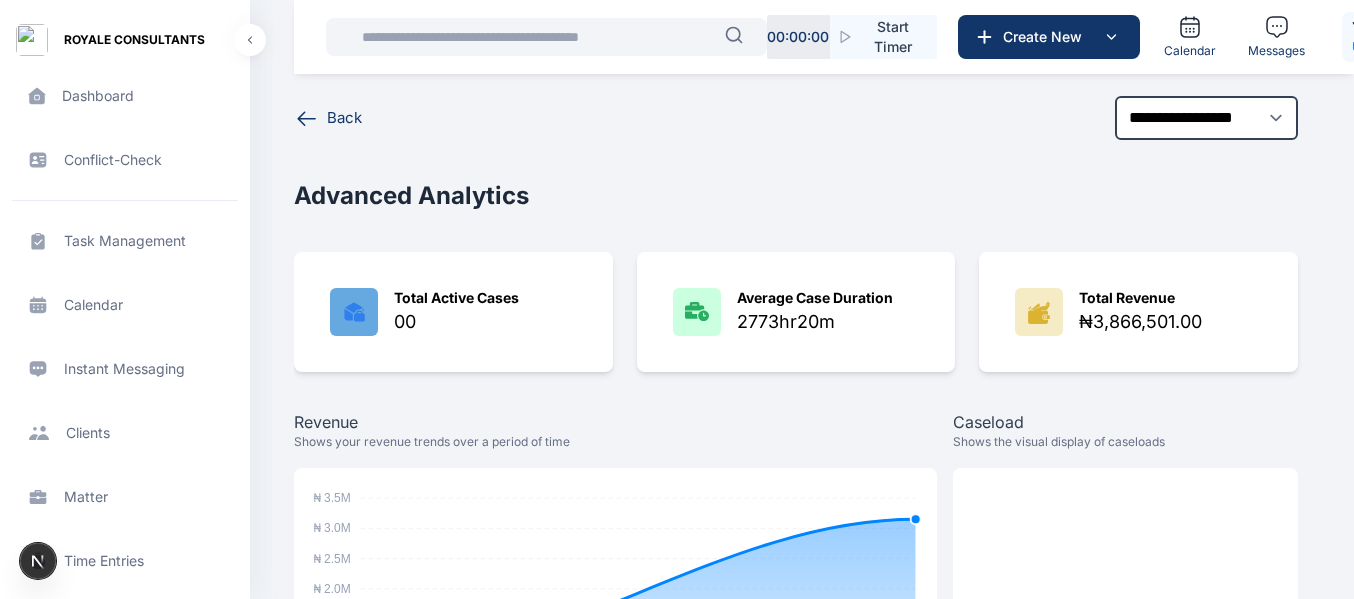 click 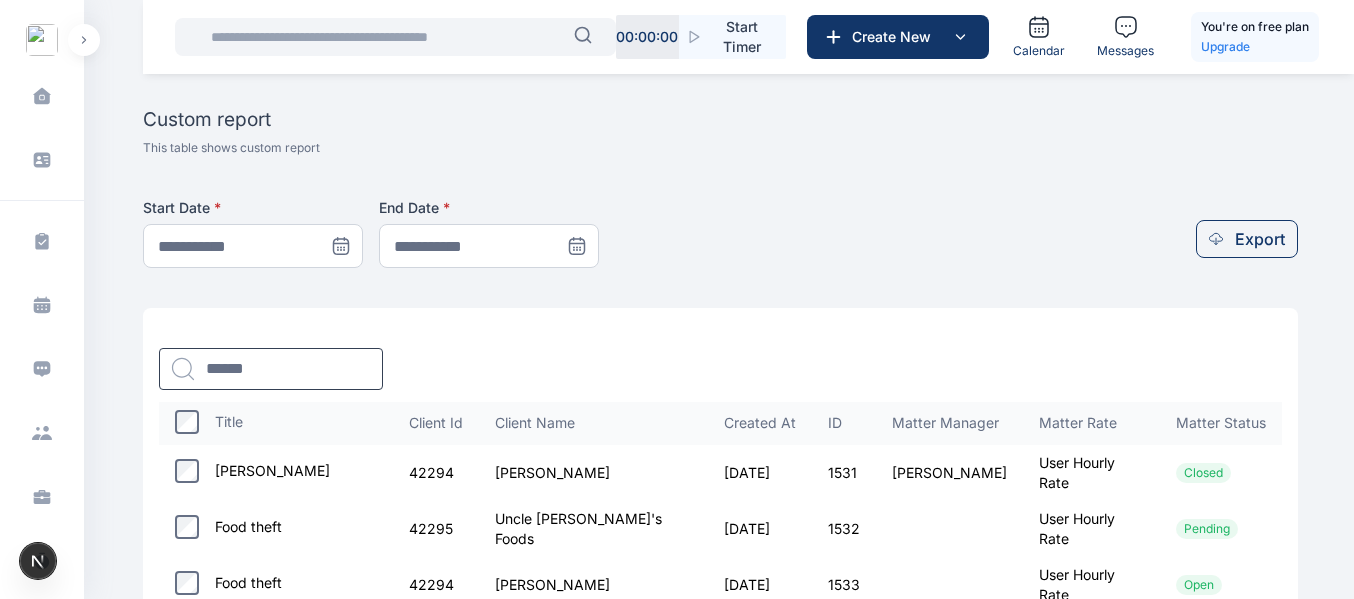 scroll, scrollTop: 737, scrollLeft: 0, axis: vertical 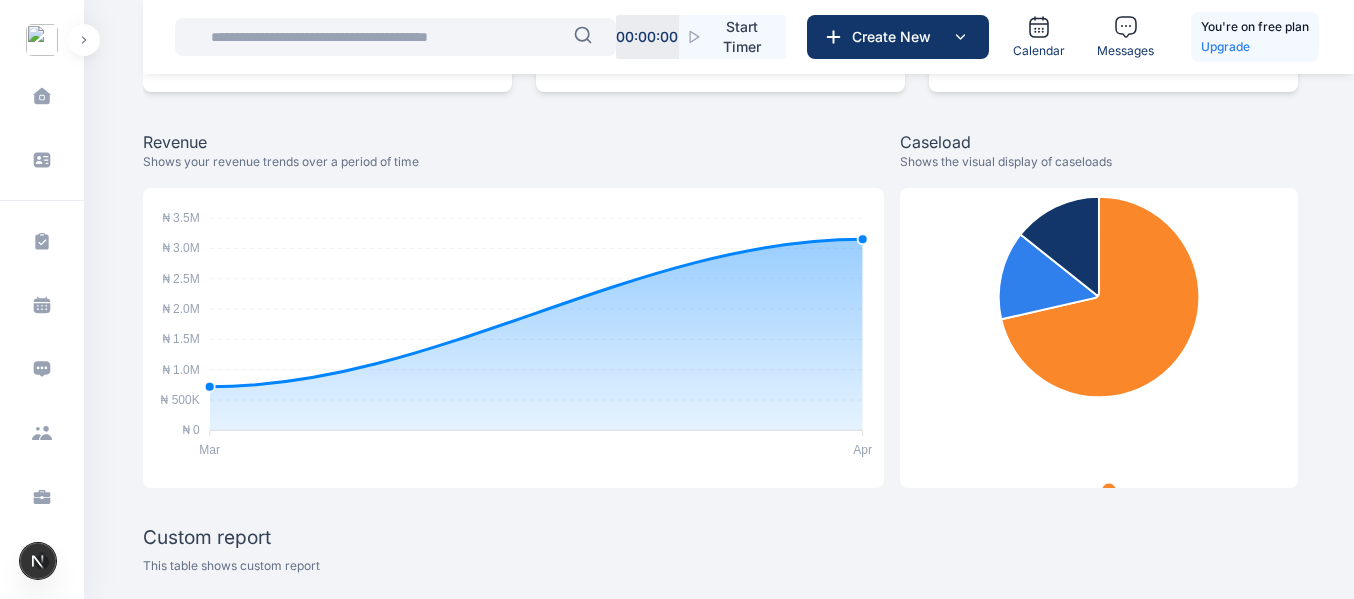 click on "Shows your revenue trends over a period of time" at bounding box center [513, 162] 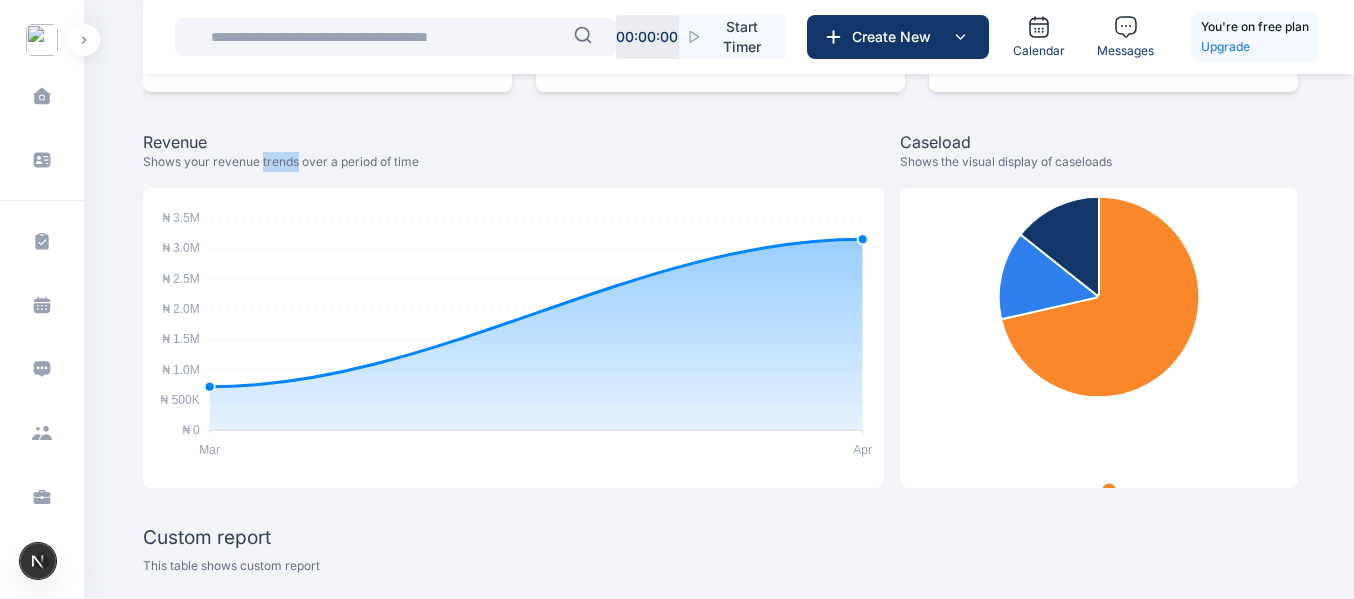 click on "Shows your revenue trends over a period of time" at bounding box center (513, 162) 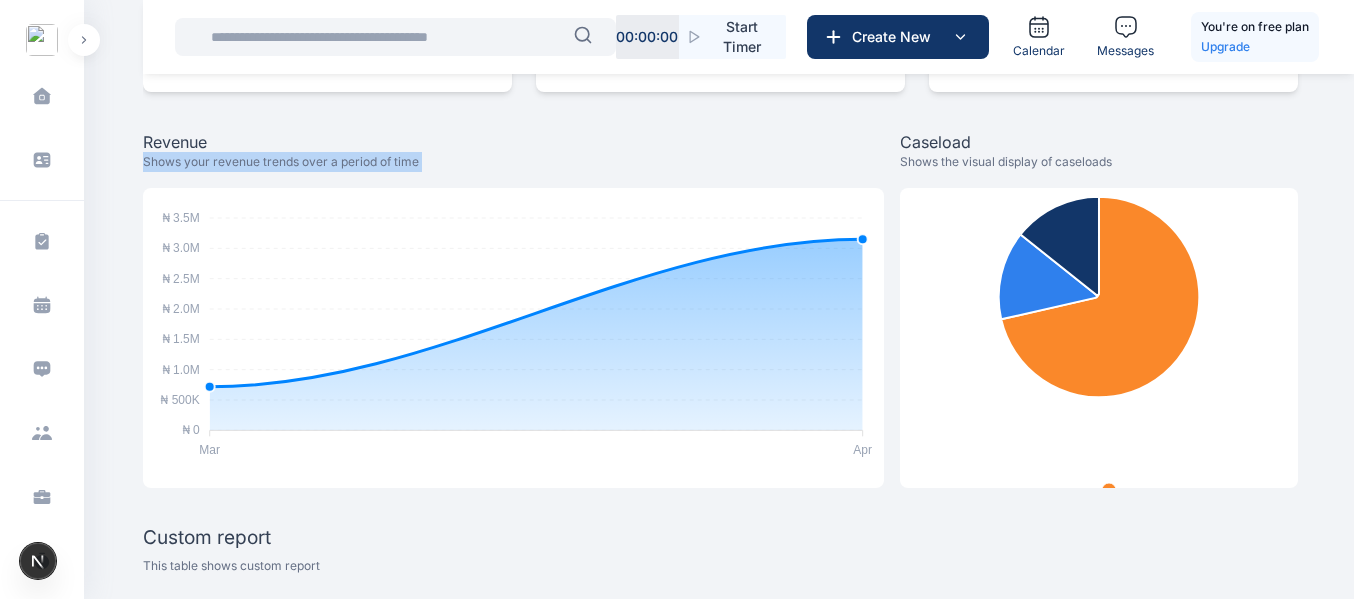 click on "Shows your revenue trends over a period of time" at bounding box center (513, 162) 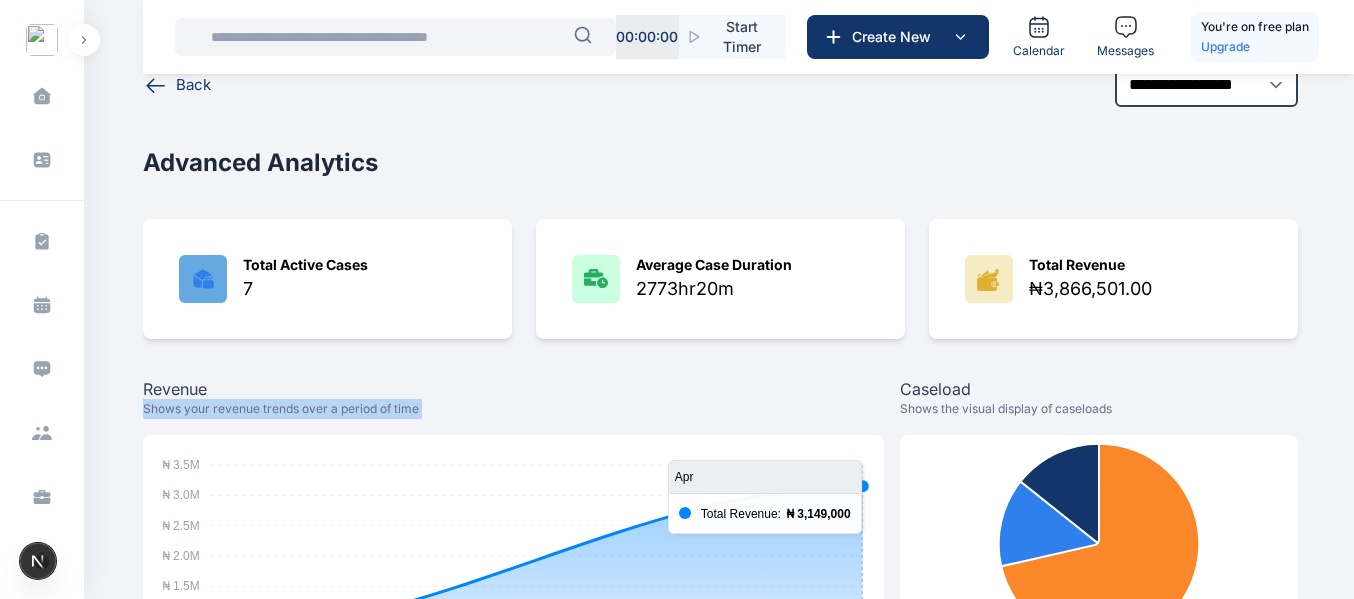 scroll, scrollTop: 3, scrollLeft: 0, axis: vertical 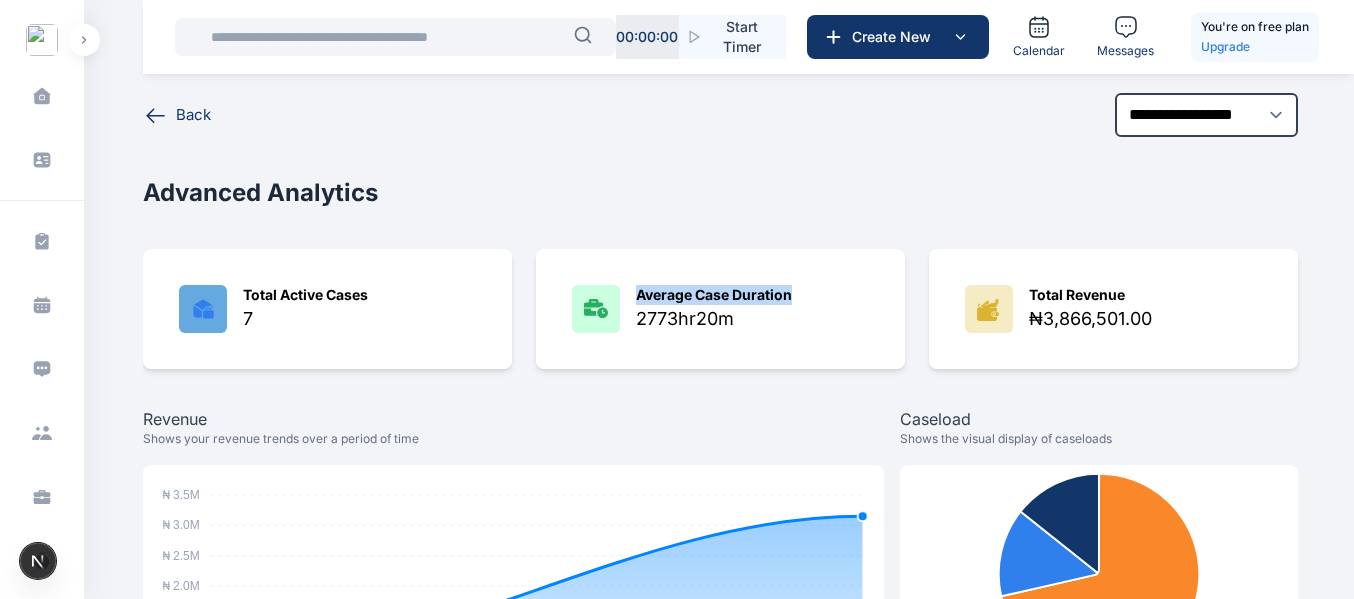 drag, startPoint x: 791, startPoint y: 294, endPoint x: 637, endPoint y: 301, distance: 154.15901 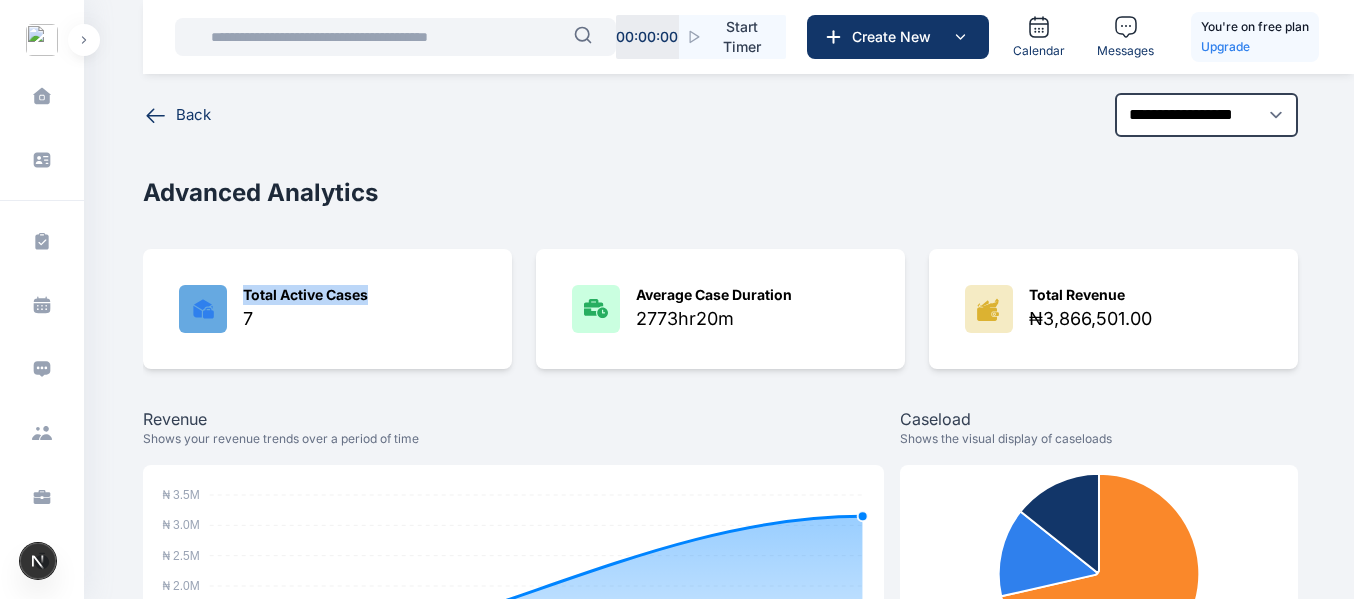 drag, startPoint x: 368, startPoint y: 293, endPoint x: 244, endPoint y: 300, distance: 124.197426 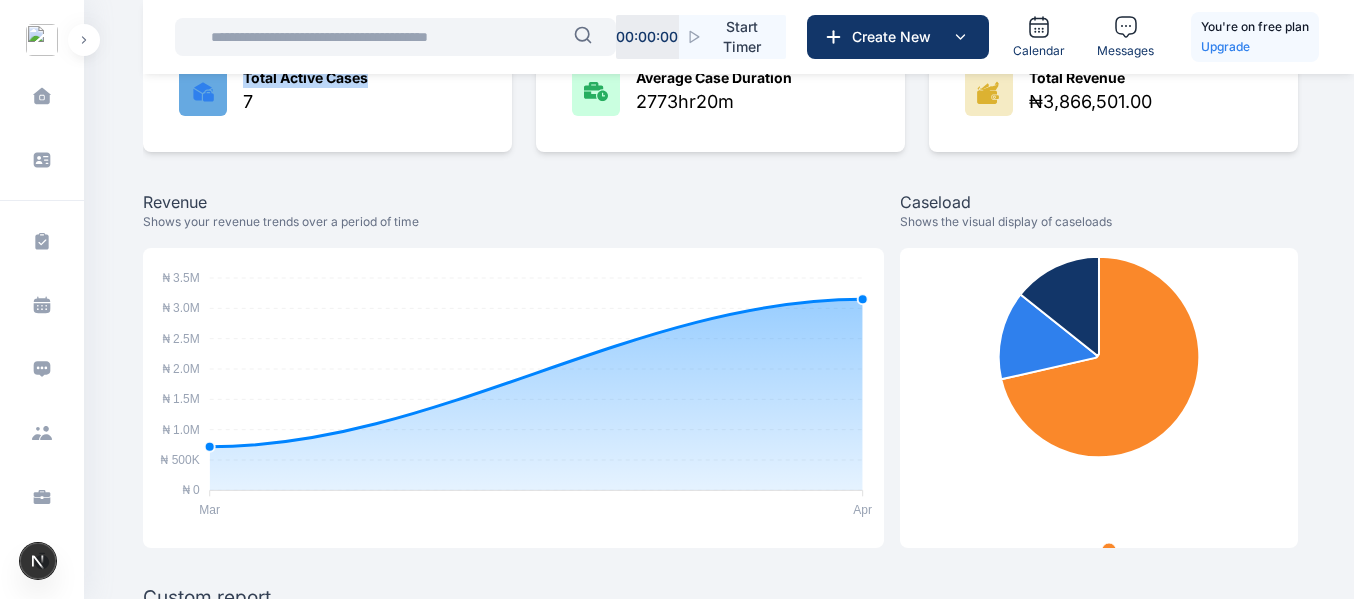 scroll, scrollTop: 224, scrollLeft: 0, axis: vertical 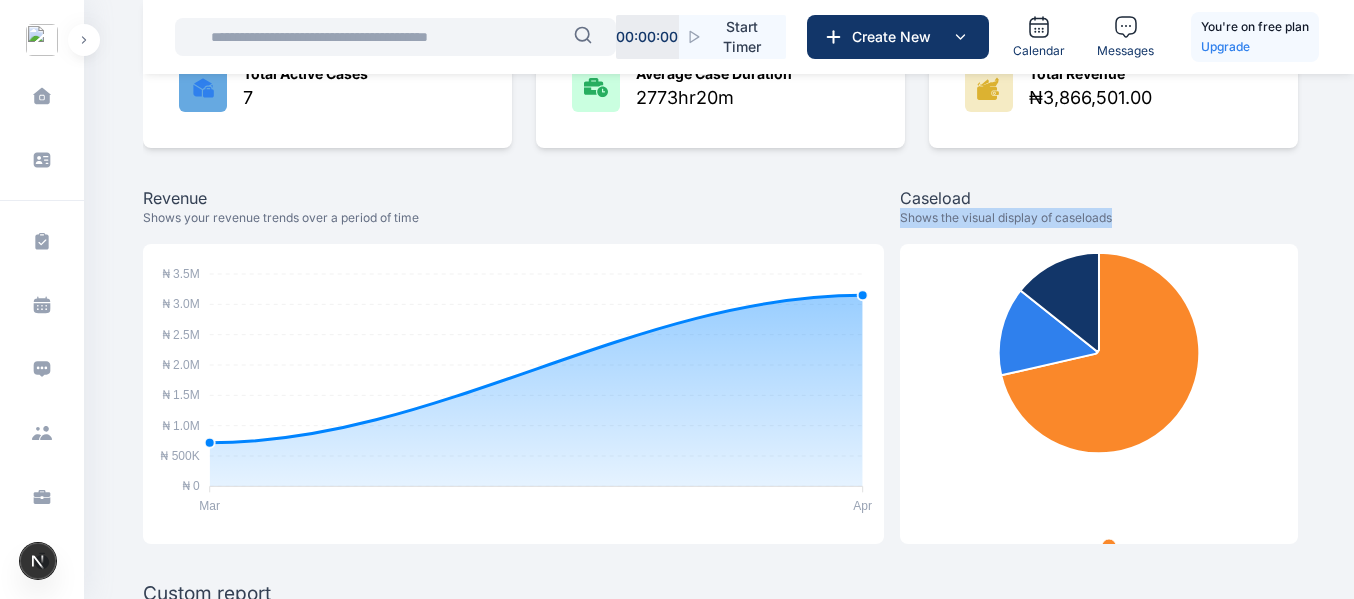 drag, startPoint x: 1111, startPoint y: 216, endPoint x: 897, endPoint y: 222, distance: 214.08409 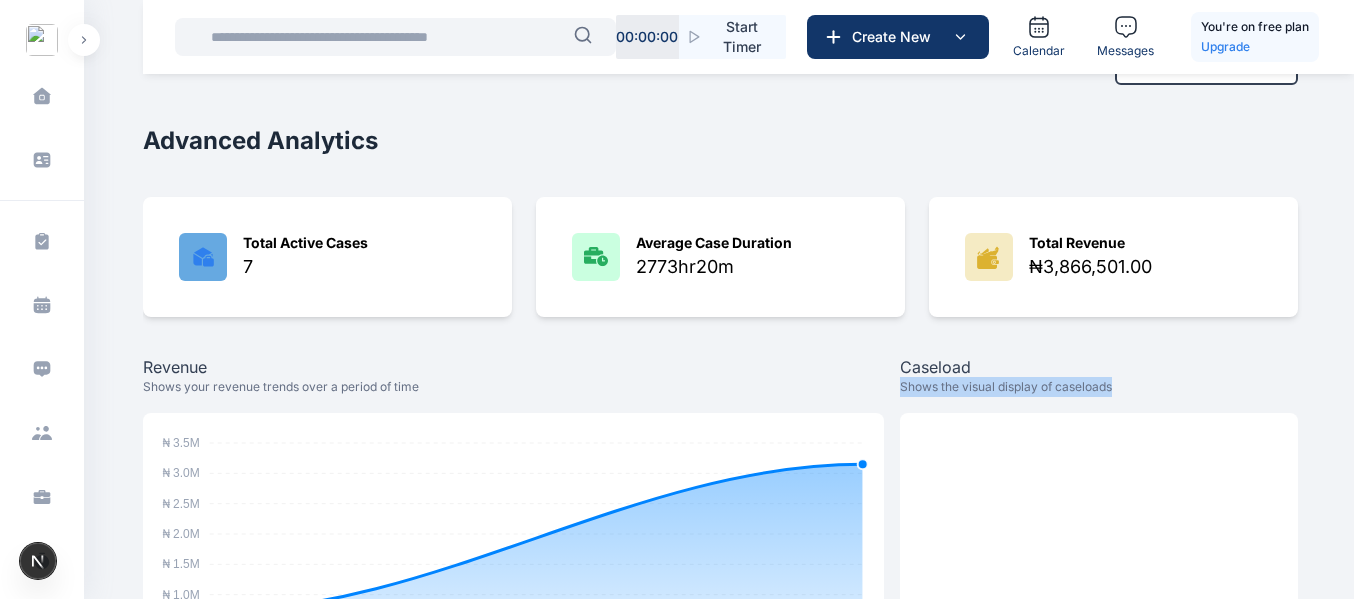 scroll, scrollTop: 54, scrollLeft: 0, axis: vertical 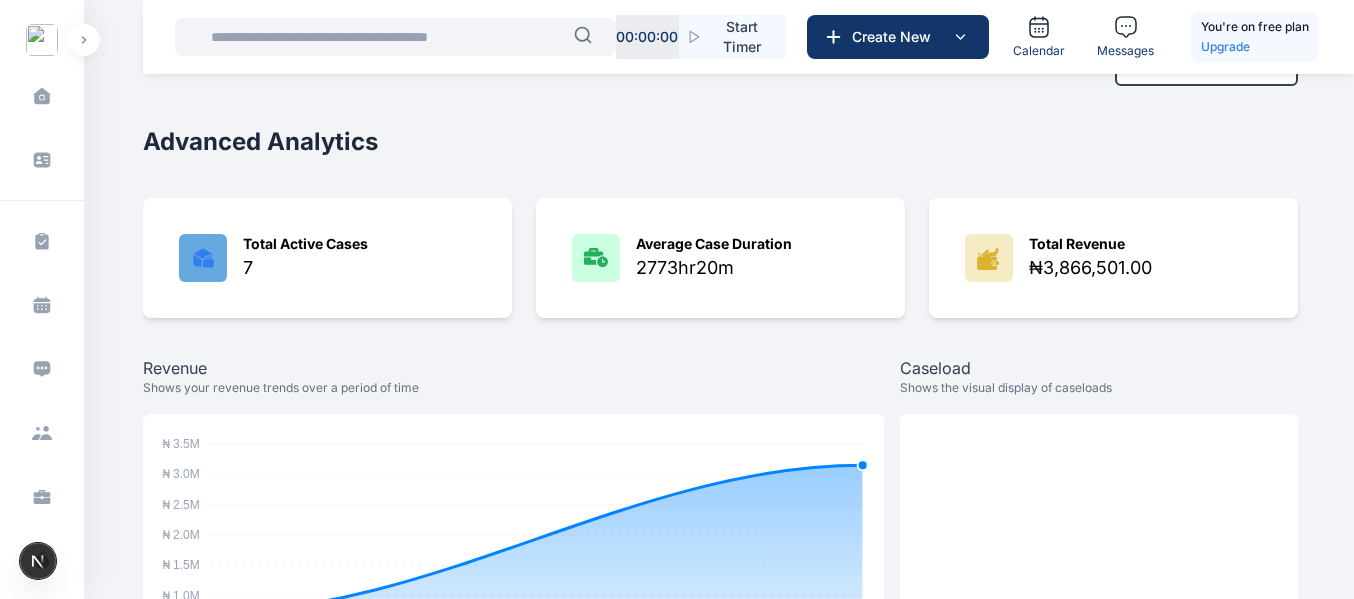click on "**********" at bounding box center [720, 734] 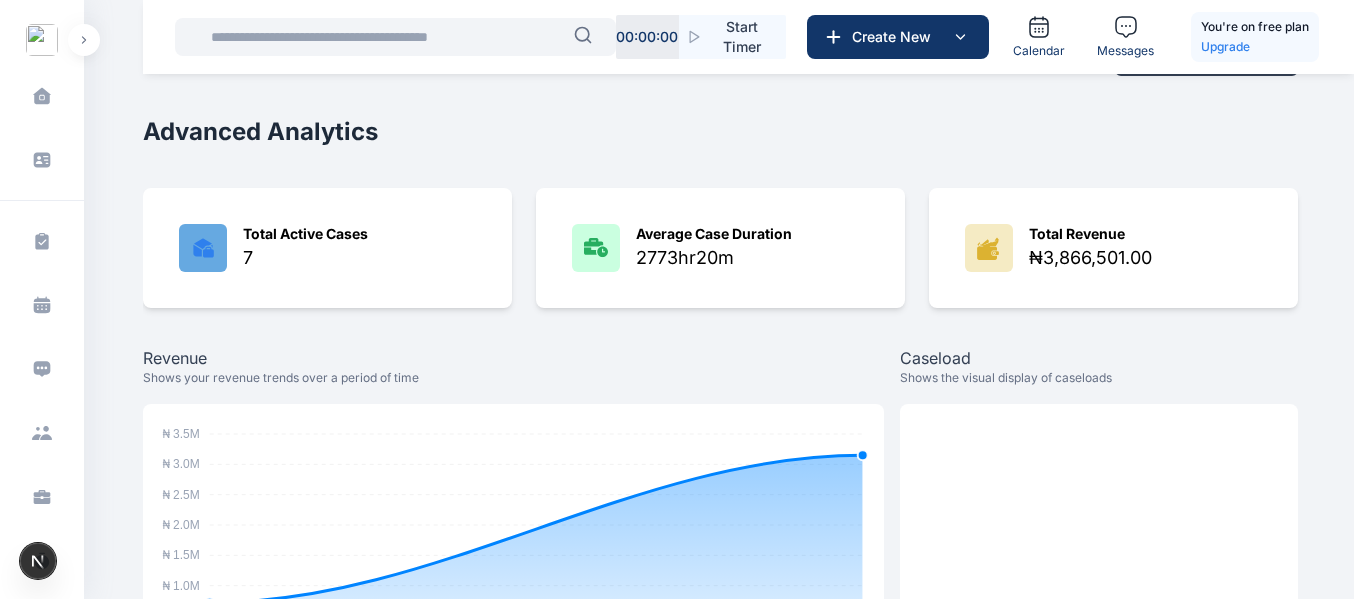 scroll, scrollTop: 0, scrollLeft: 0, axis: both 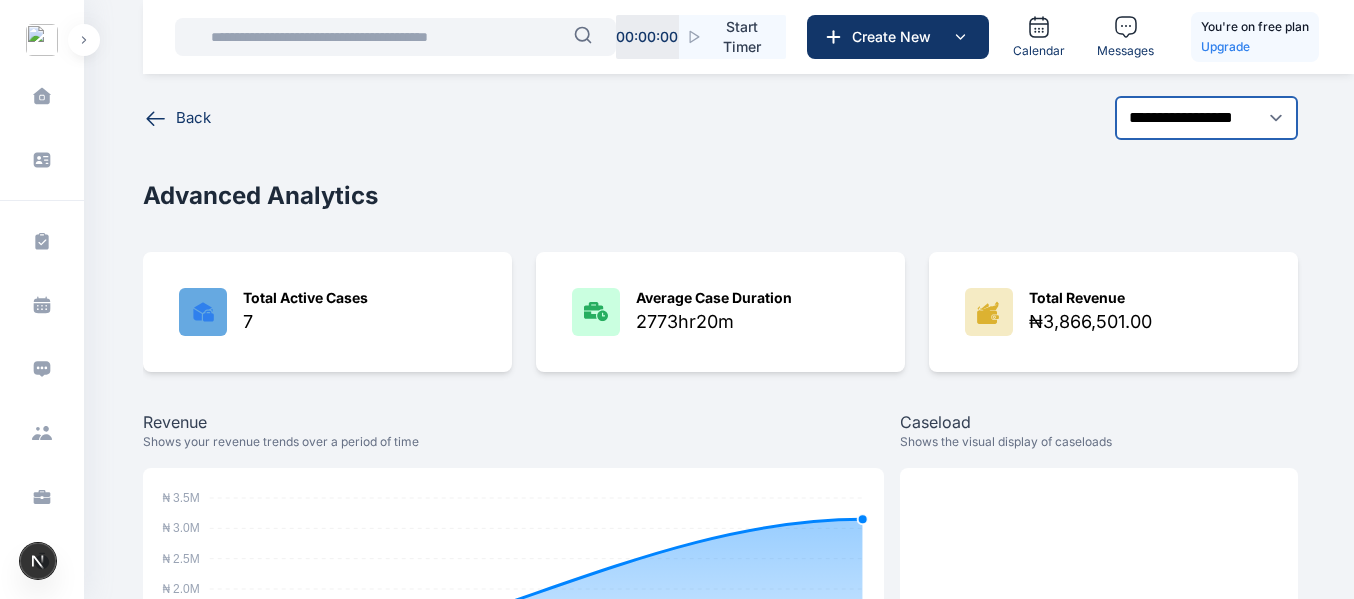 click on "**********" at bounding box center (1206, 118) 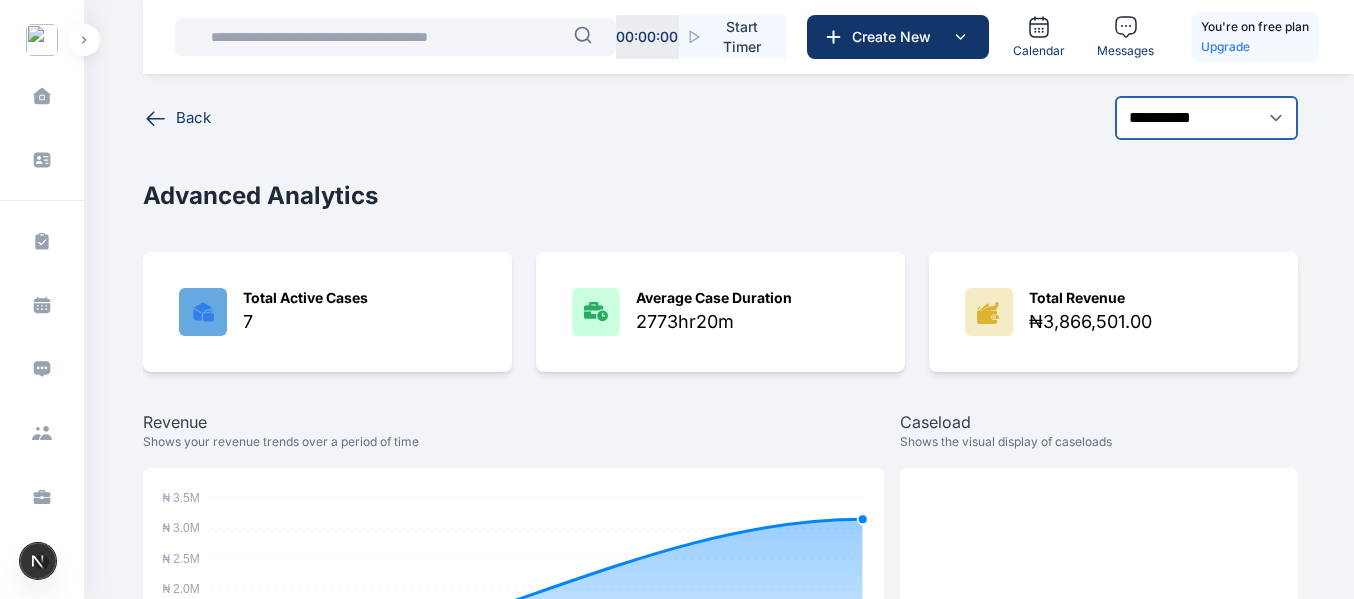 click on "**********" at bounding box center [1206, 118] 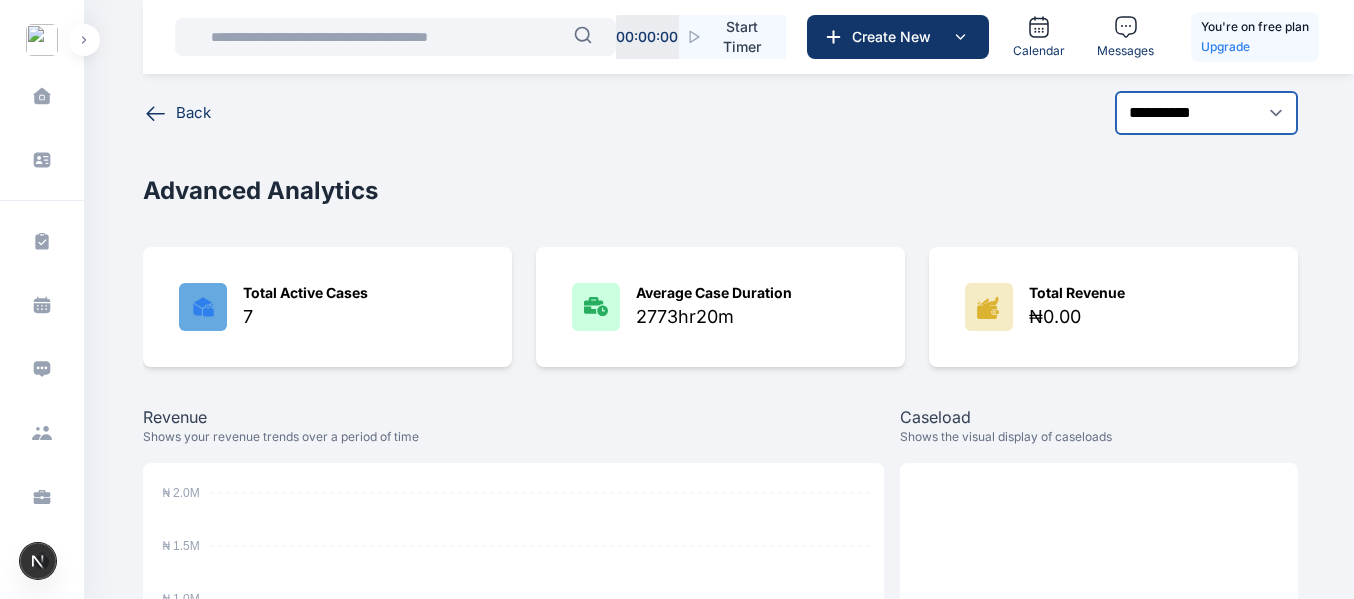 scroll, scrollTop: 0, scrollLeft: 0, axis: both 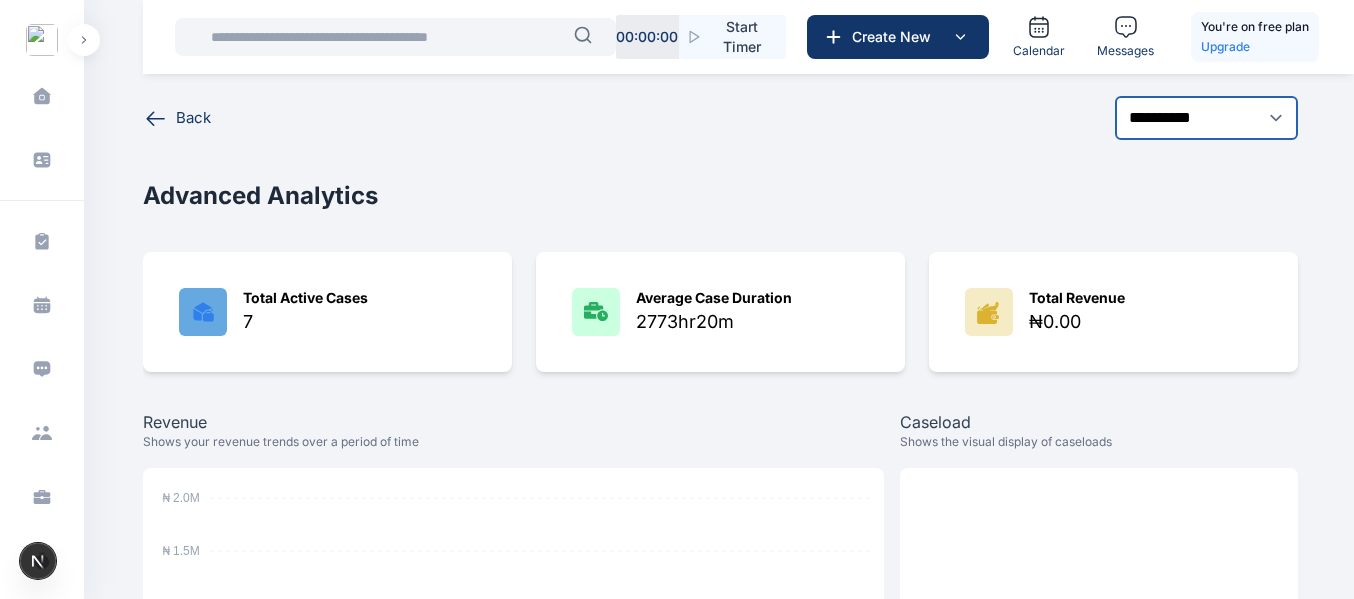 click on "**********" at bounding box center [1206, 118] 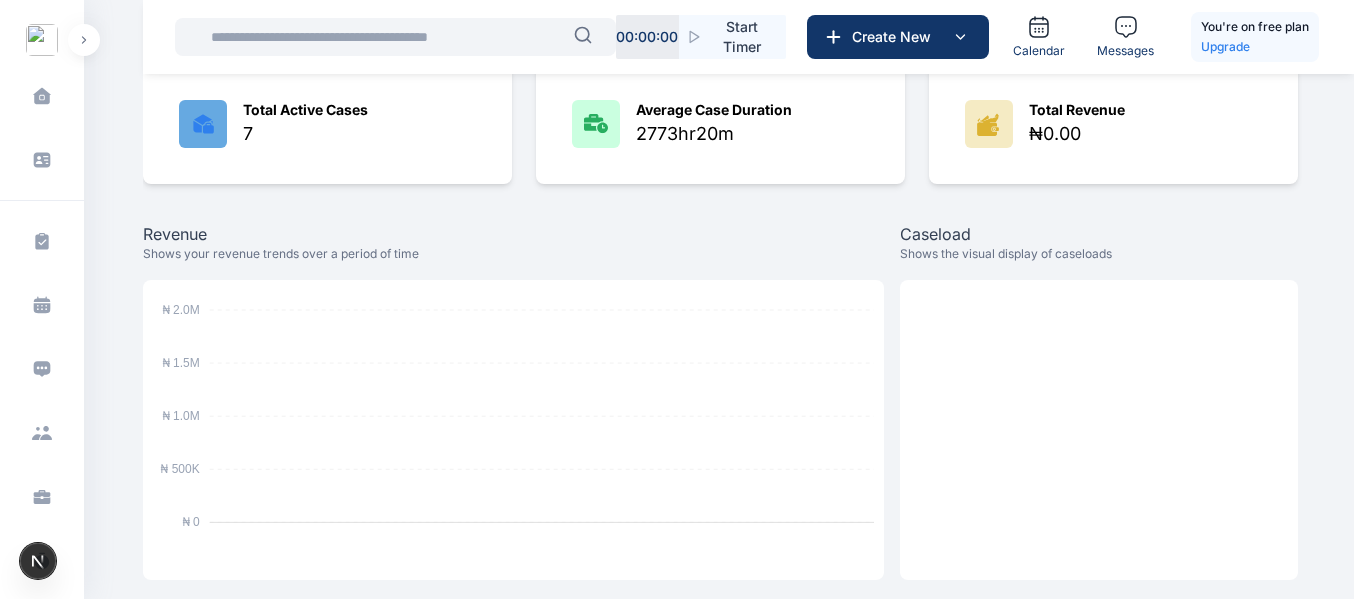 scroll, scrollTop: 0, scrollLeft: 0, axis: both 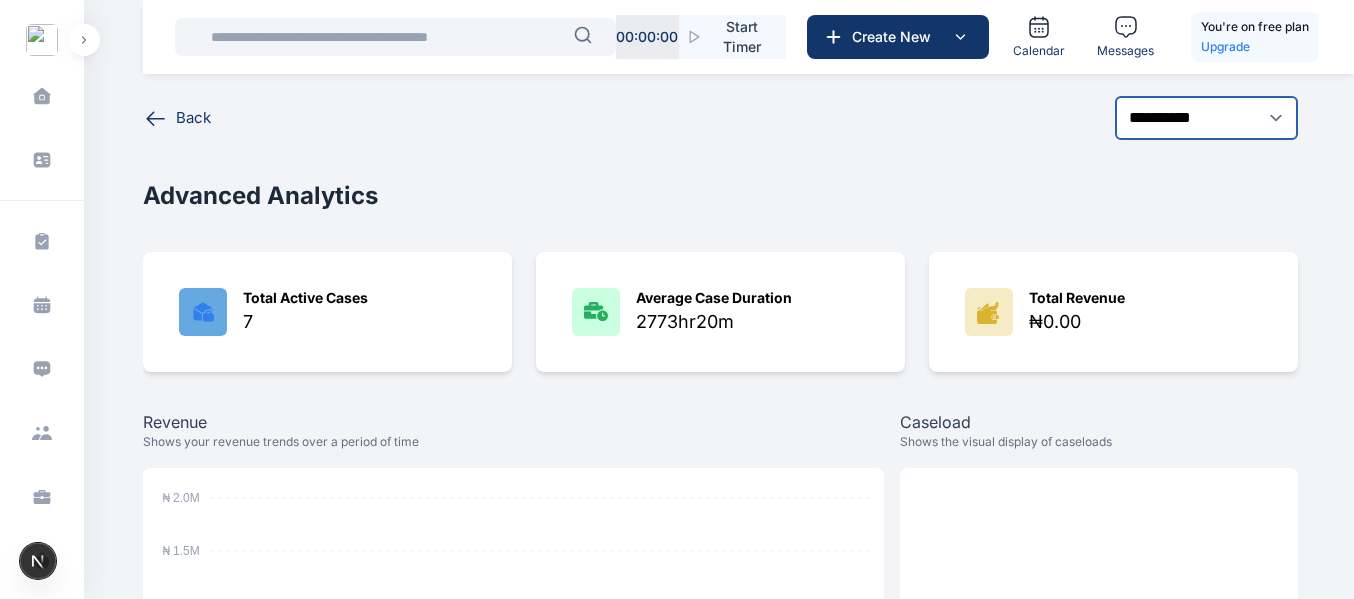 click on "**********" at bounding box center (1206, 118) 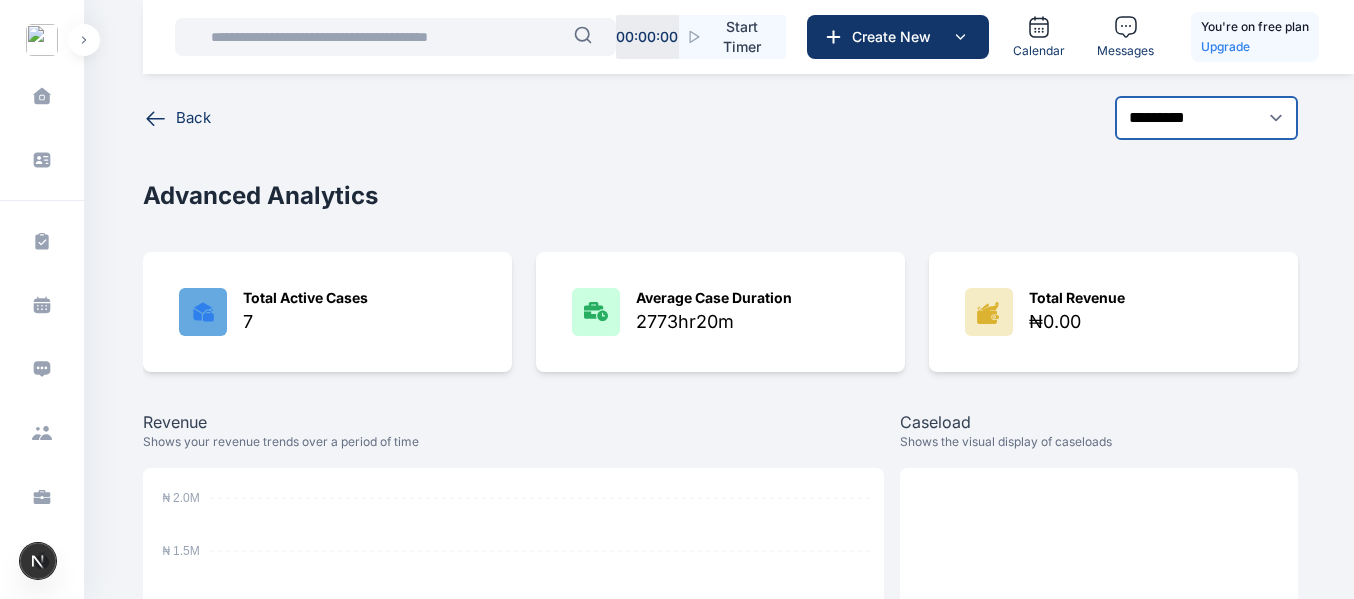 click on "**********" at bounding box center [1206, 118] 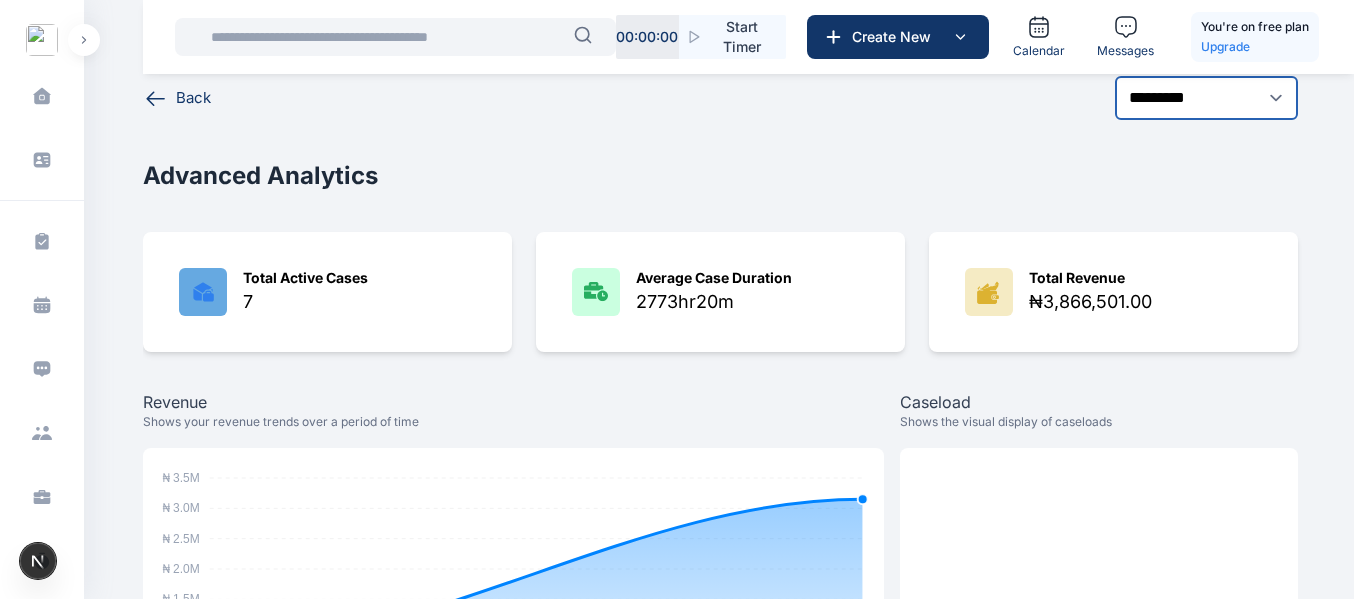 scroll, scrollTop: 0, scrollLeft: 0, axis: both 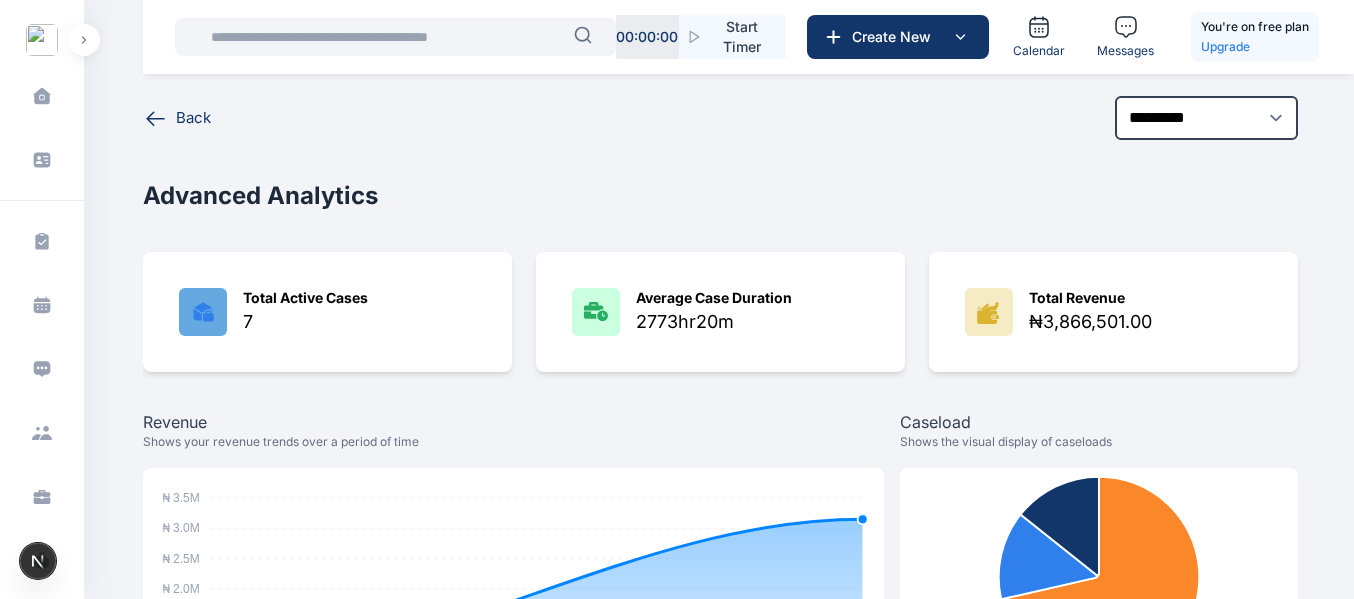click on "**********" at bounding box center [720, 788] 